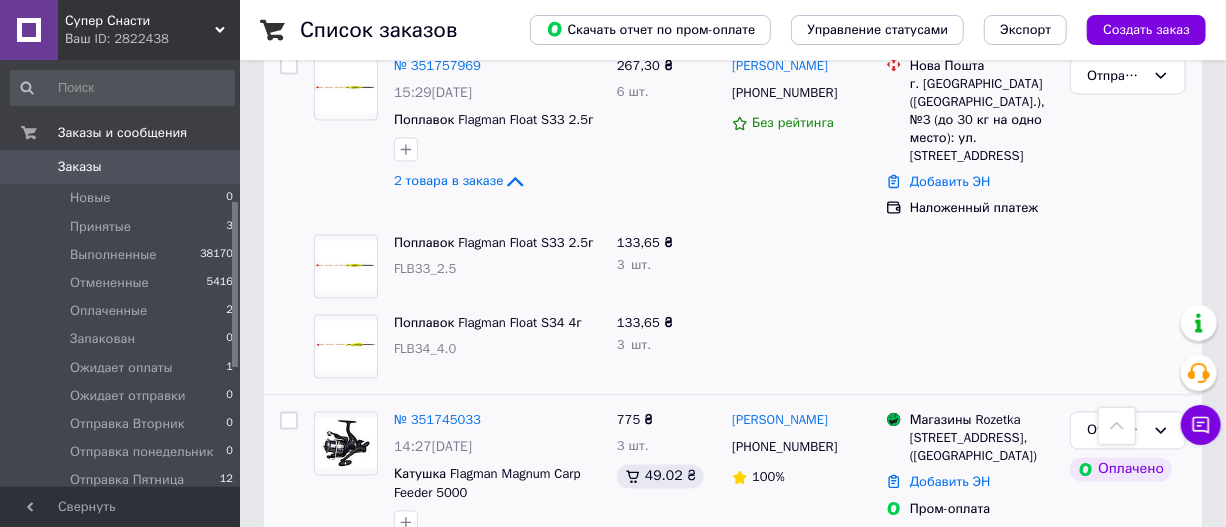 scroll, scrollTop: 8272, scrollLeft: 0, axis: vertical 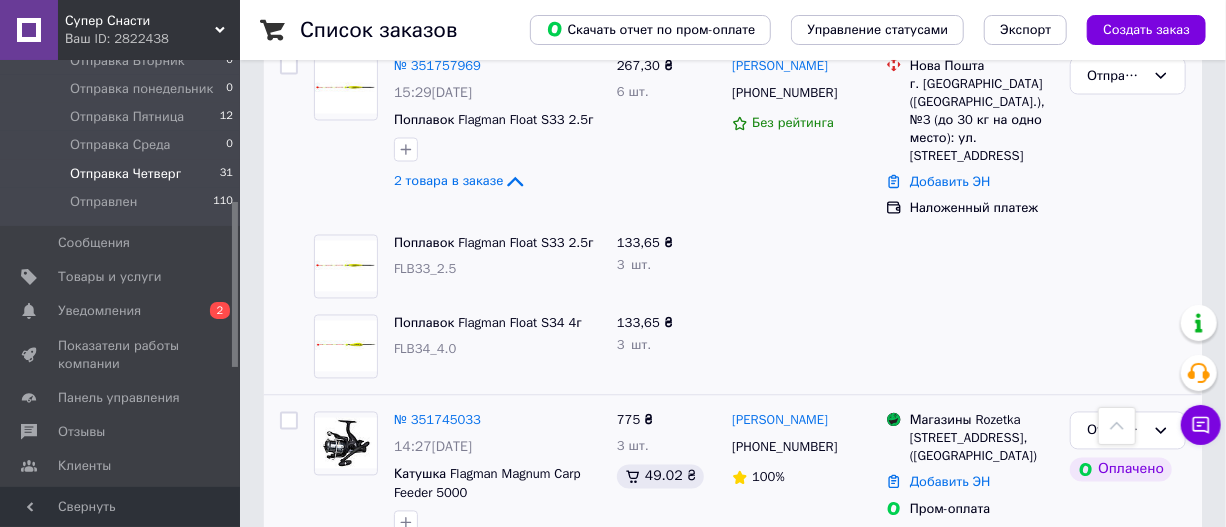 click on "Отправка Четверг" at bounding box center (125, 174) 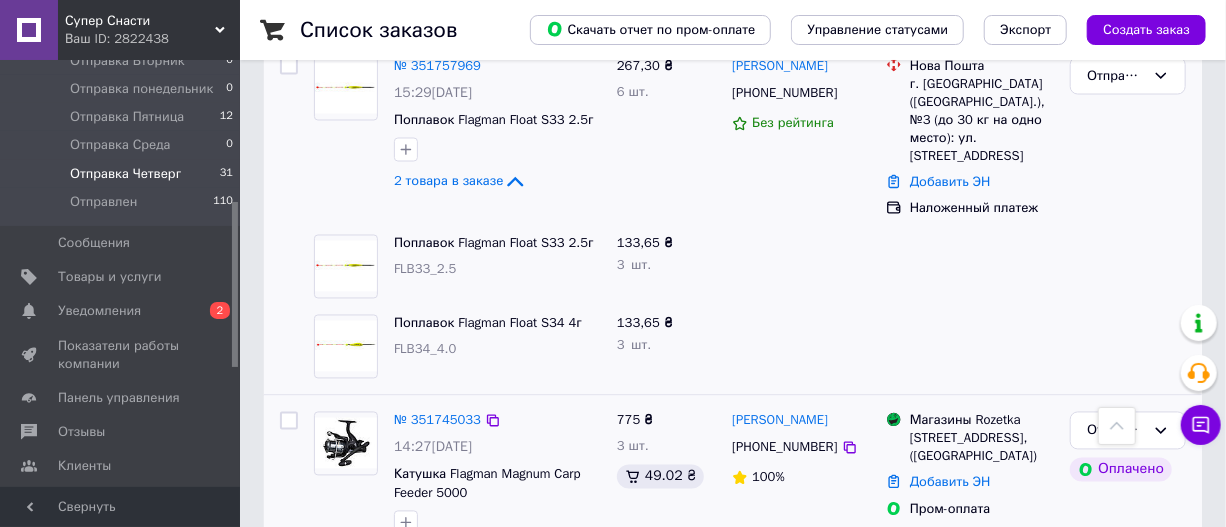 click 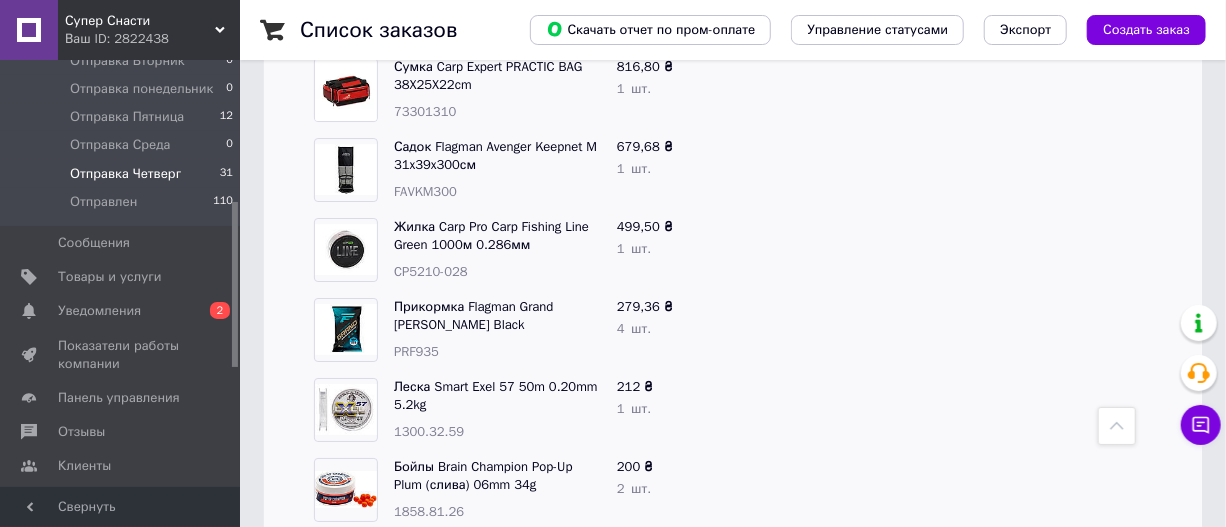 scroll, scrollTop: 2636, scrollLeft: 0, axis: vertical 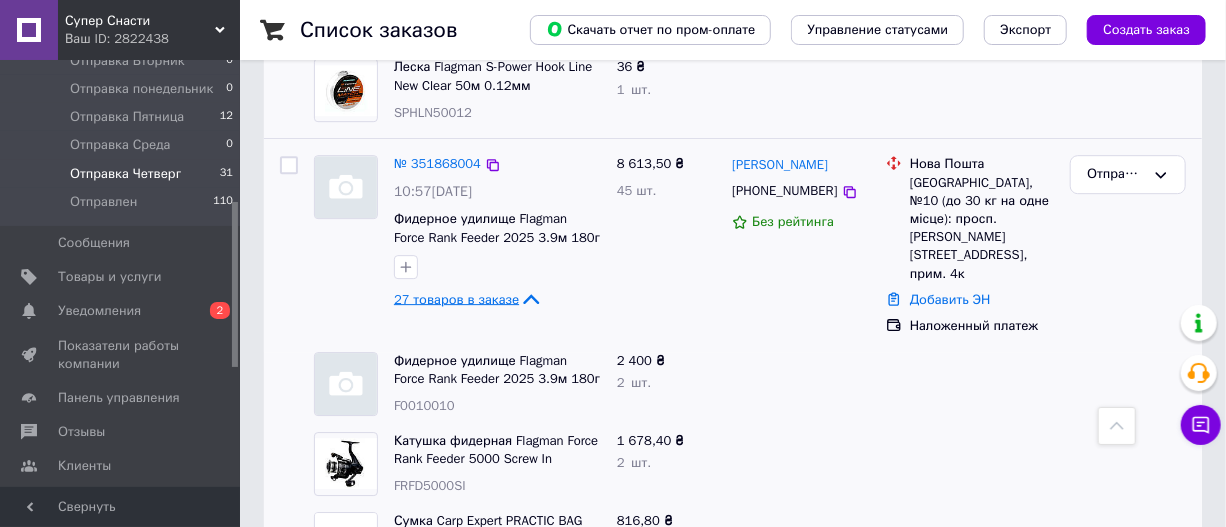 click 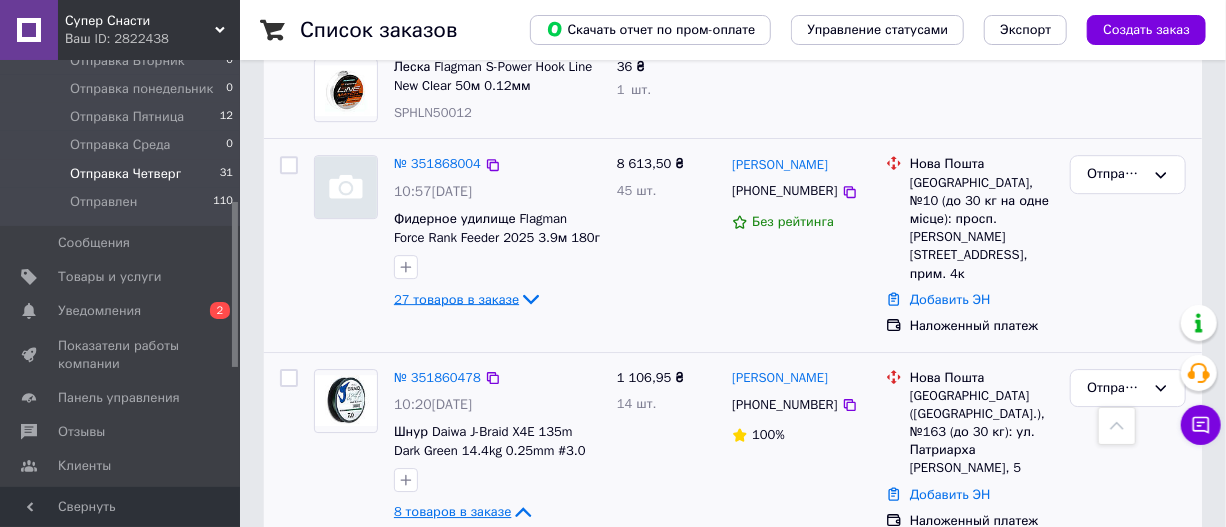 click 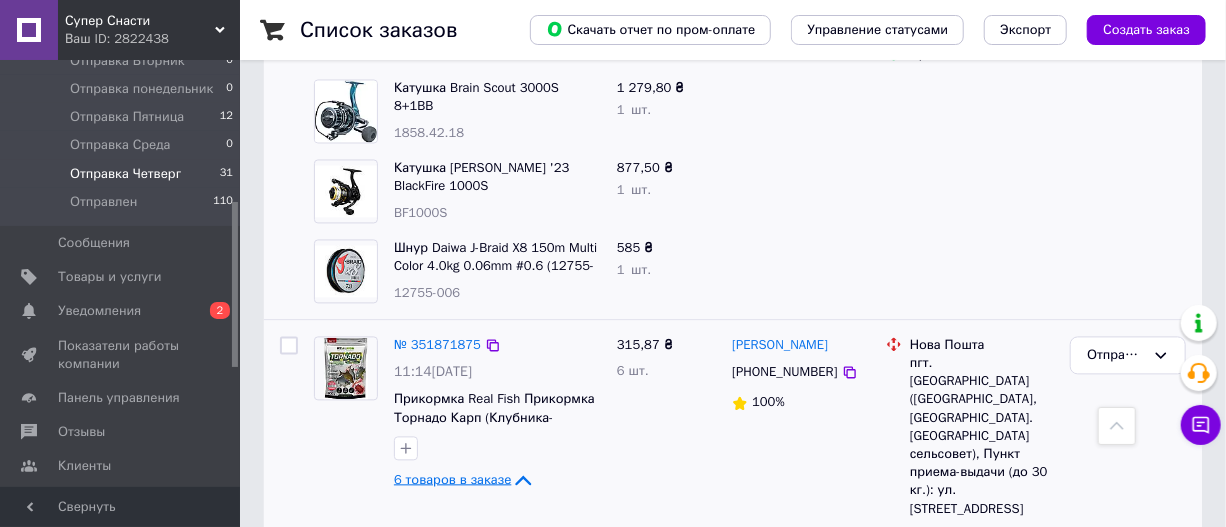 scroll, scrollTop: 1727, scrollLeft: 0, axis: vertical 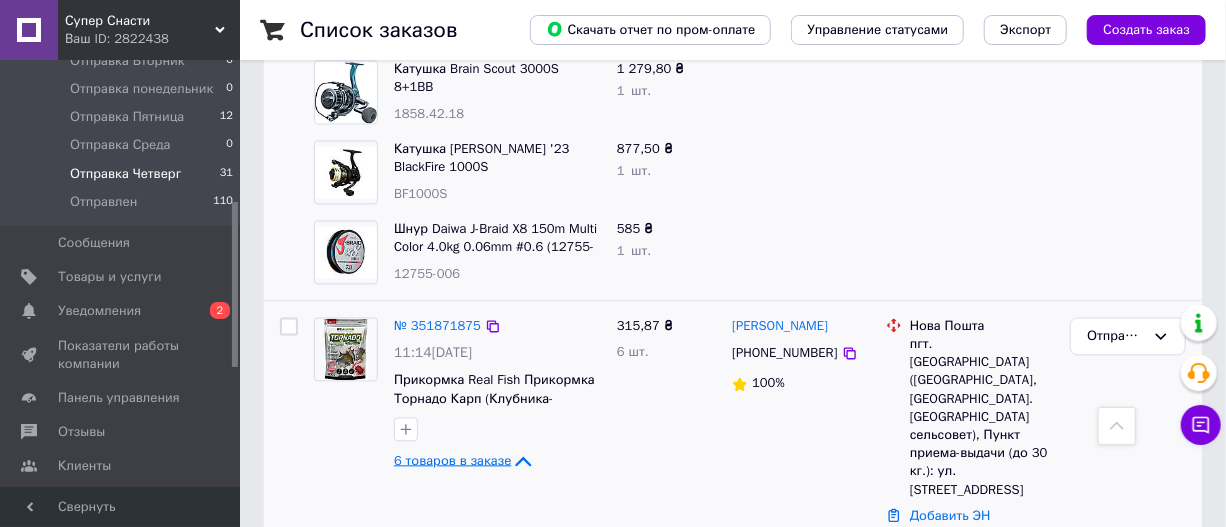 click 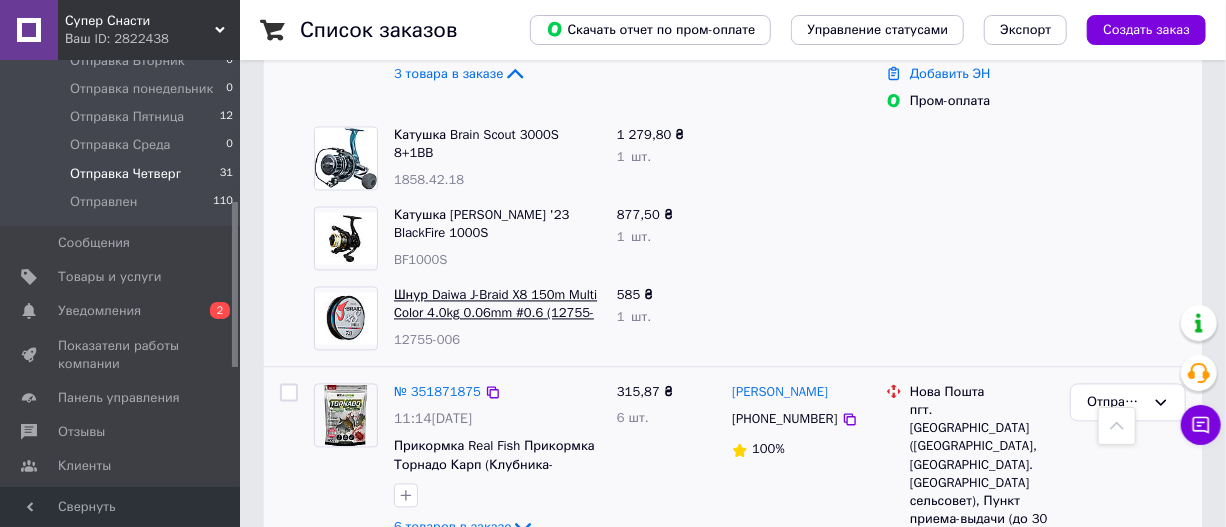 scroll, scrollTop: 1454, scrollLeft: 0, axis: vertical 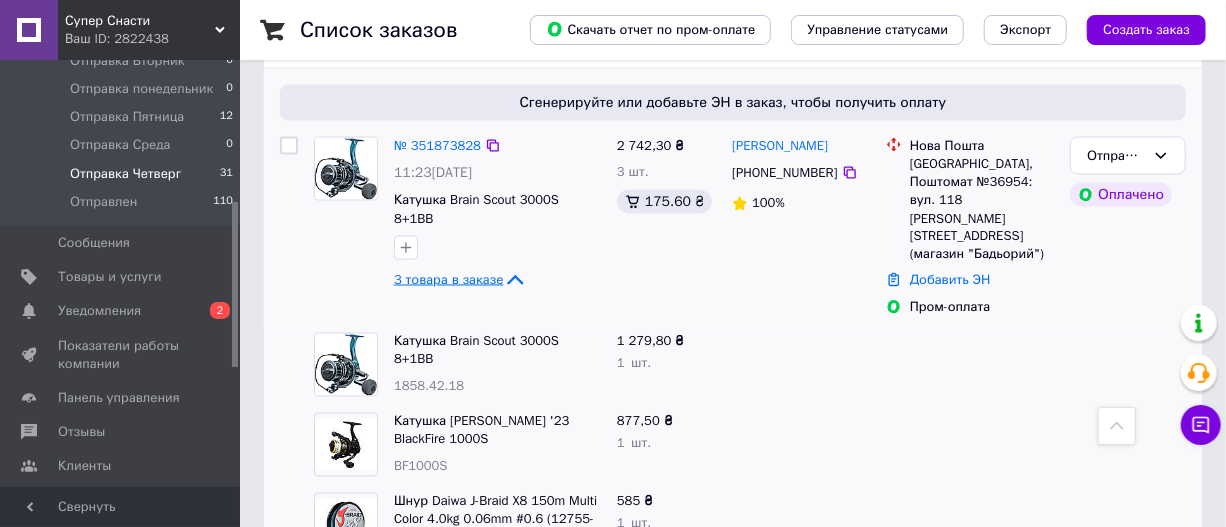 click 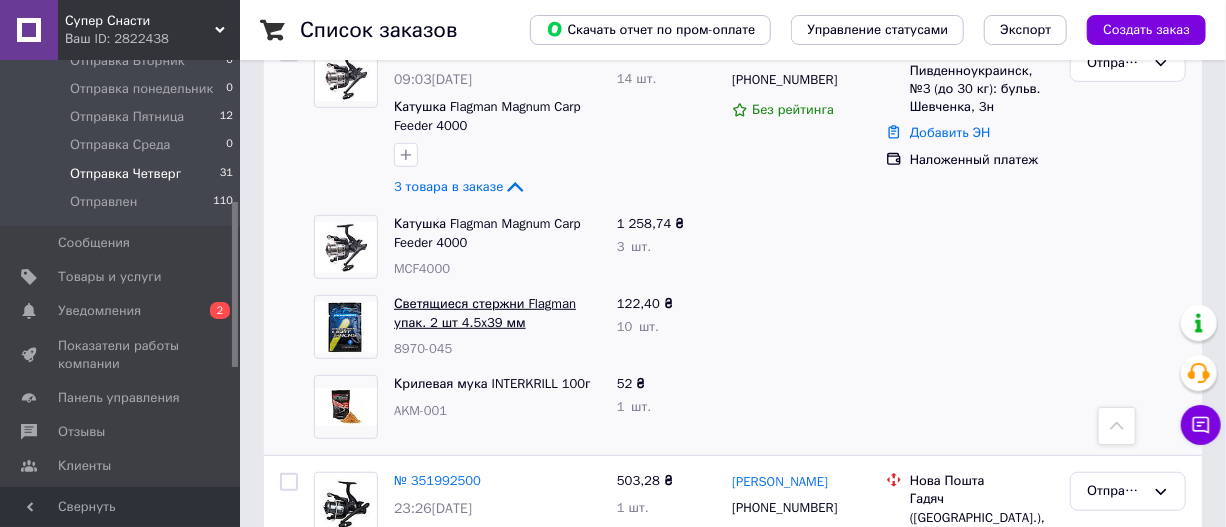 scroll, scrollTop: 181, scrollLeft: 0, axis: vertical 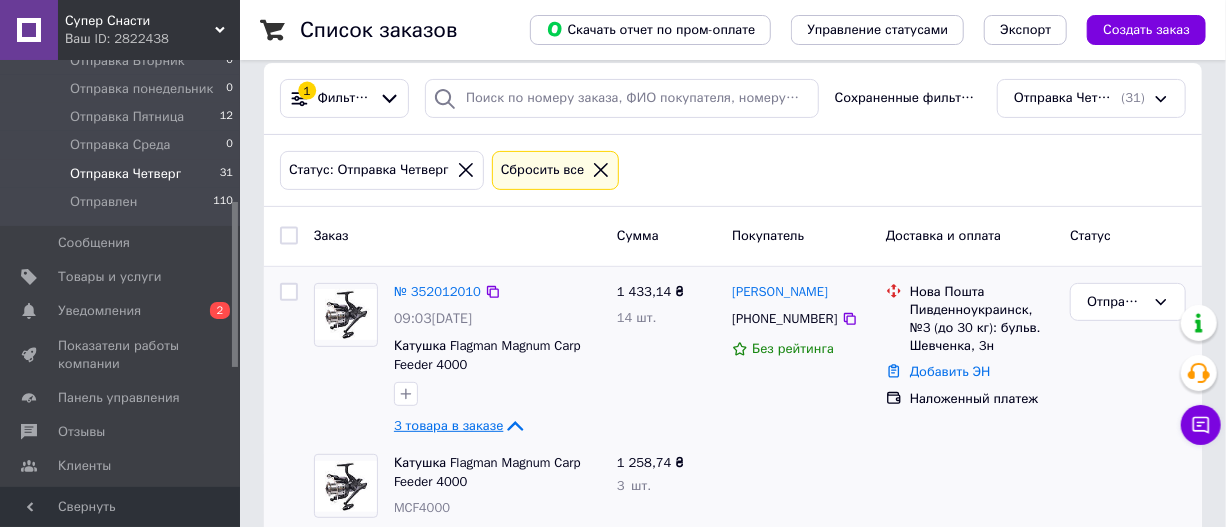 click 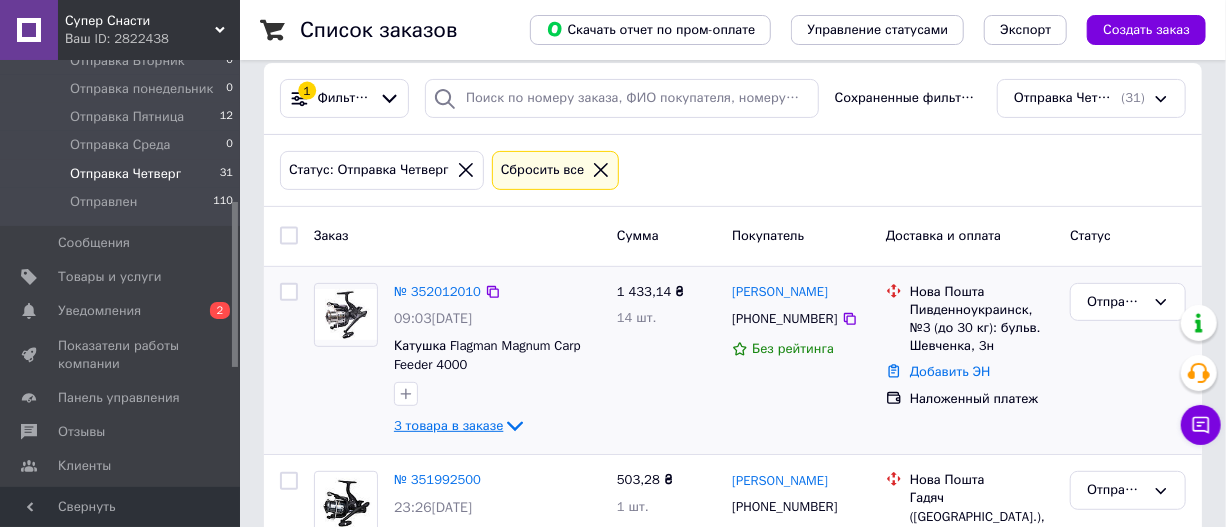 click on "Отправка Четверг" at bounding box center (125, 174) 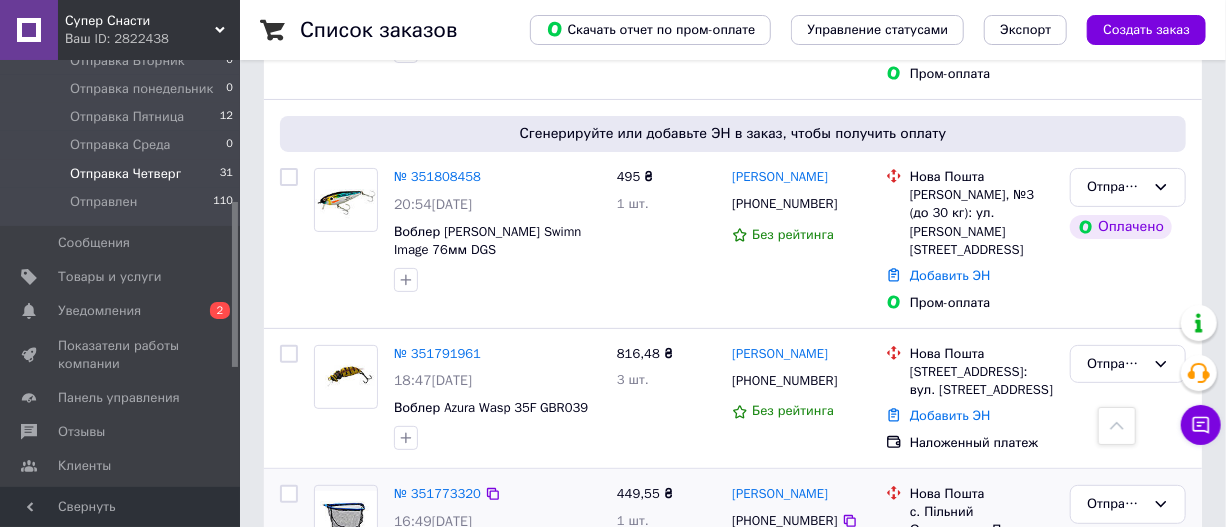 scroll, scrollTop: 3545, scrollLeft: 0, axis: vertical 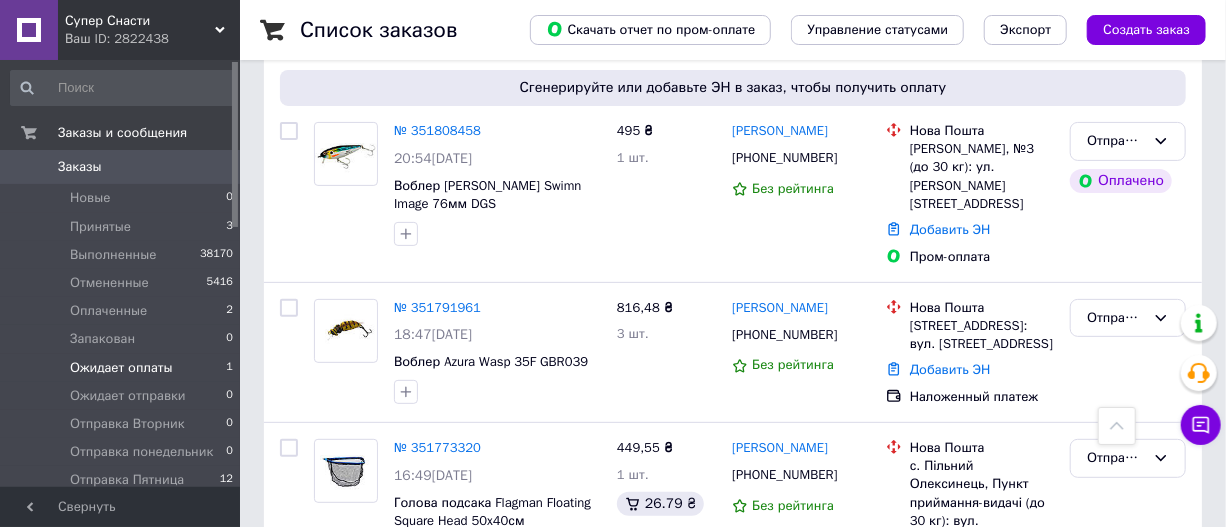 click on "Ожидает оплаты" at bounding box center (121, 368) 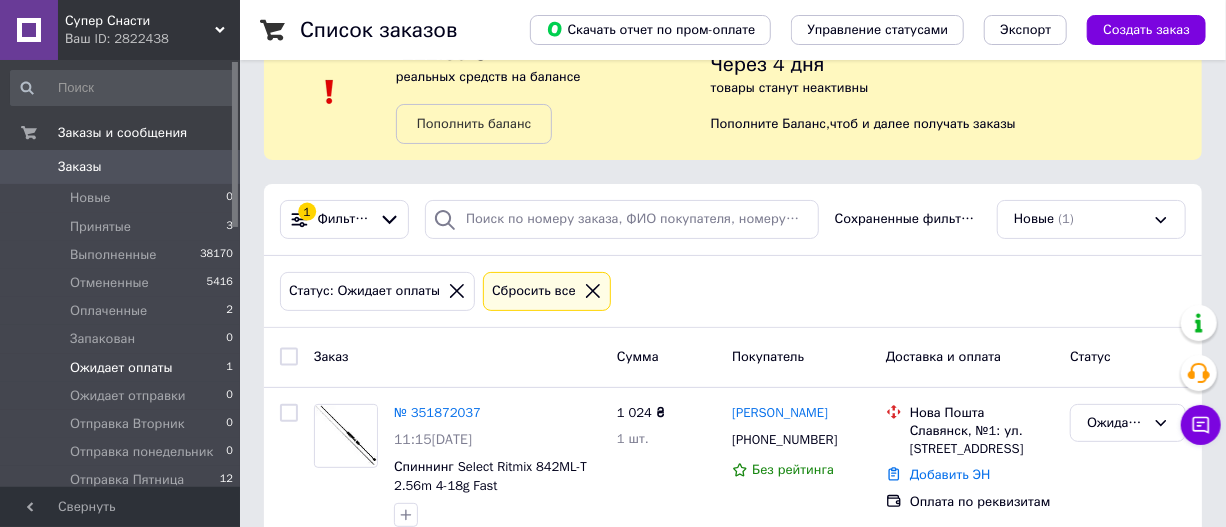 scroll, scrollTop: 90, scrollLeft: 0, axis: vertical 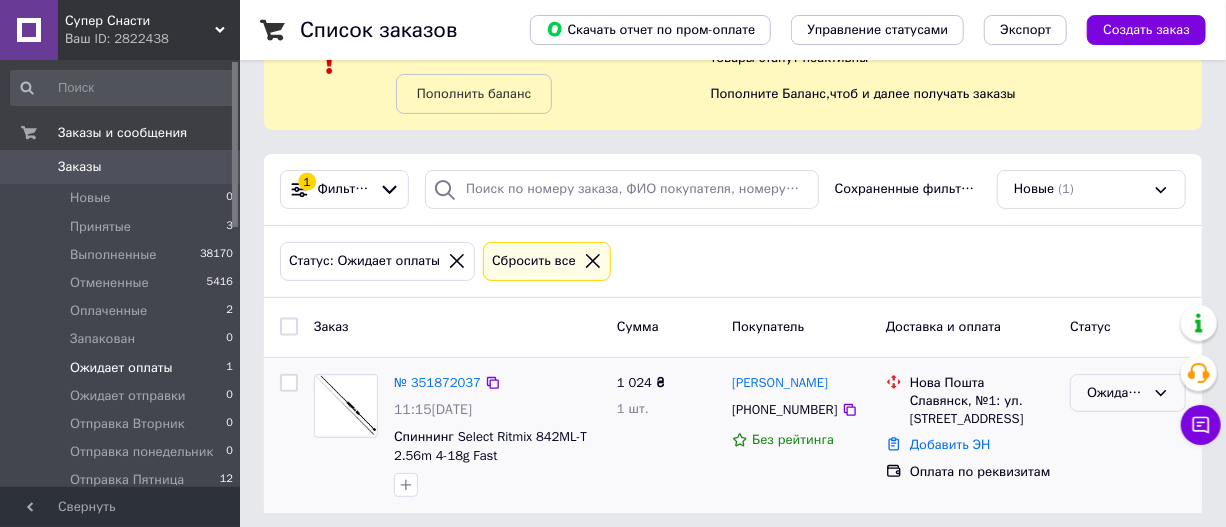 click 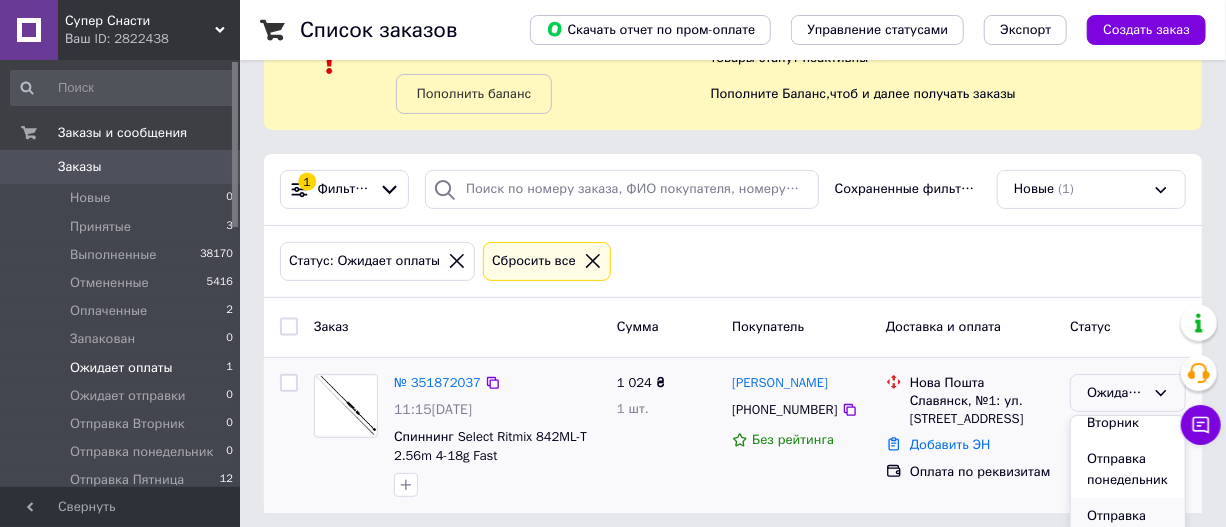 scroll, scrollTop: 363, scrollLeft: 0, axis: vertical 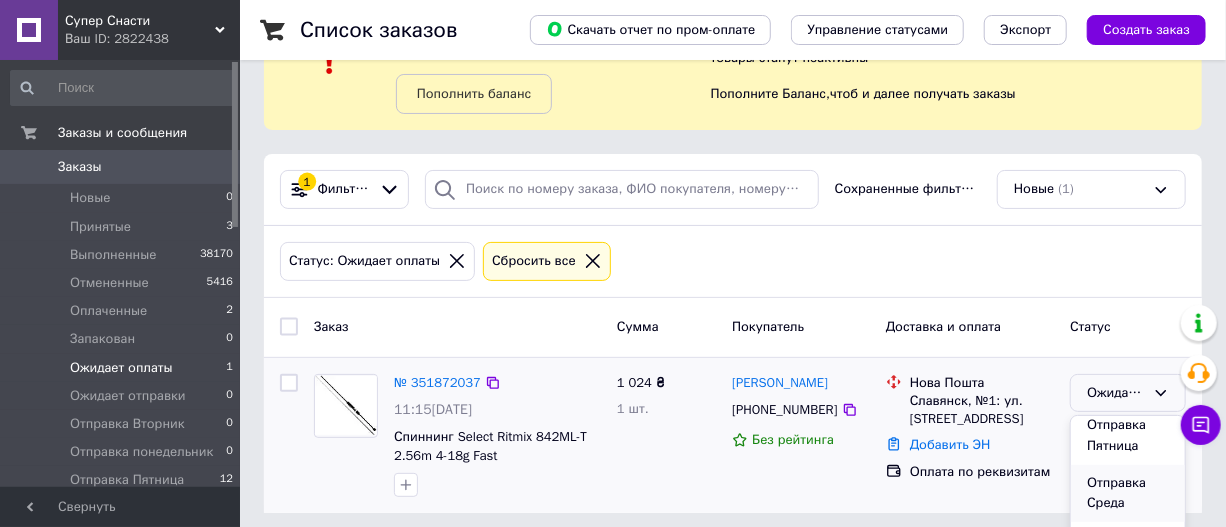 click on "Отправка Среда" at bounding box center [1128, 493] 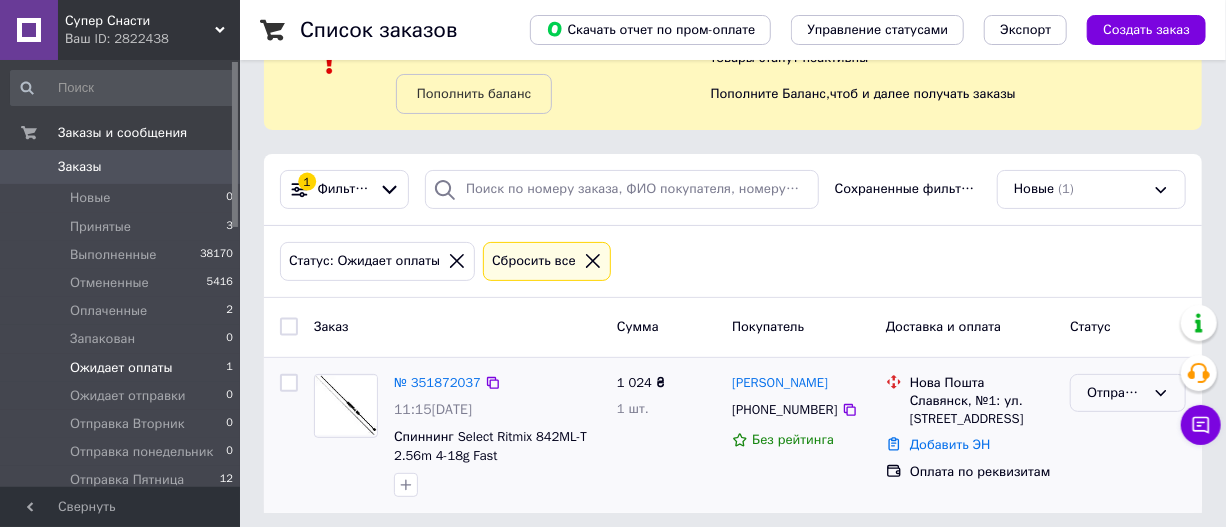click 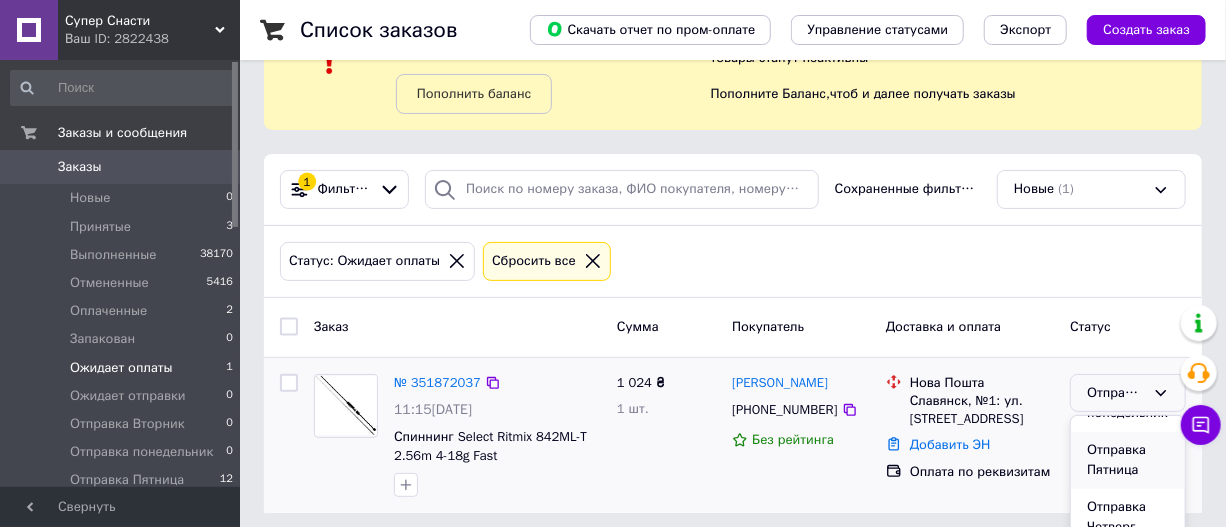 scroll, scrollTop: 417, scrollLeft: 0, axis: vertical 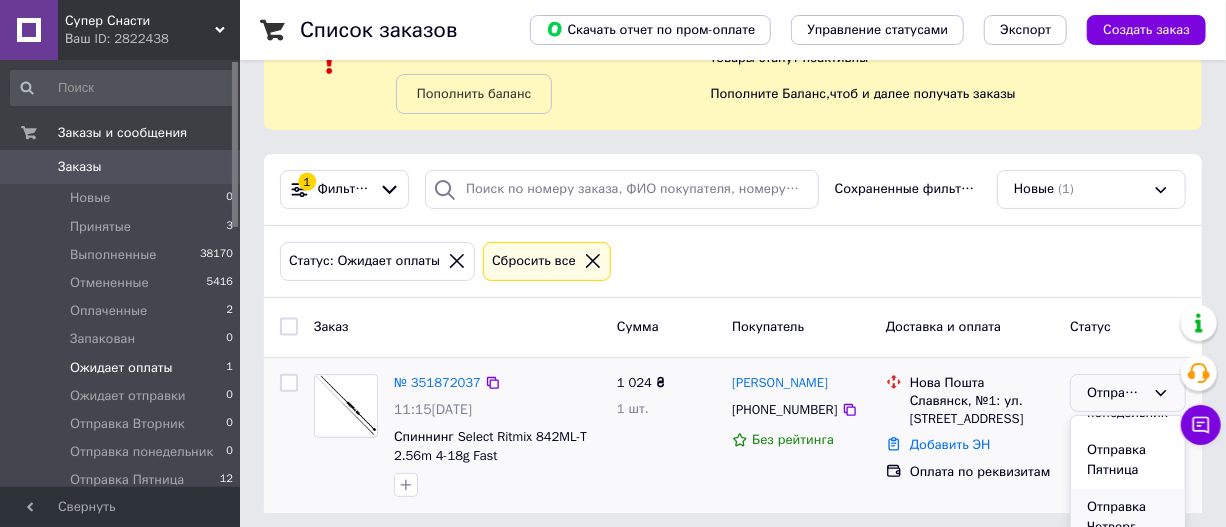 click on "Отправка Четверг" at bounding box center [1128, 517] 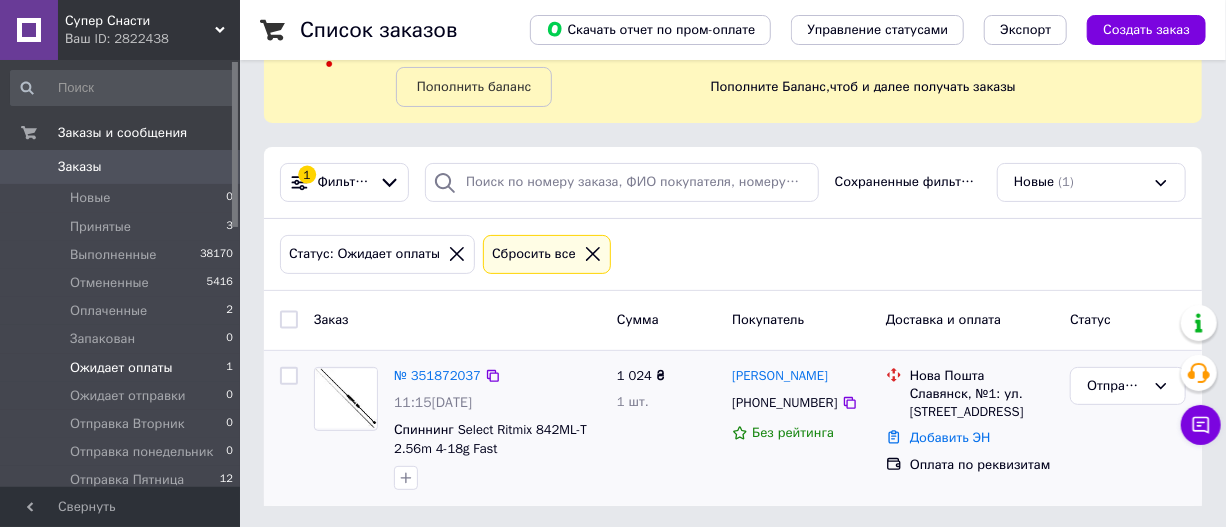 scroll, scrollTop: 99, scrollLeft: 0, axis: vertical 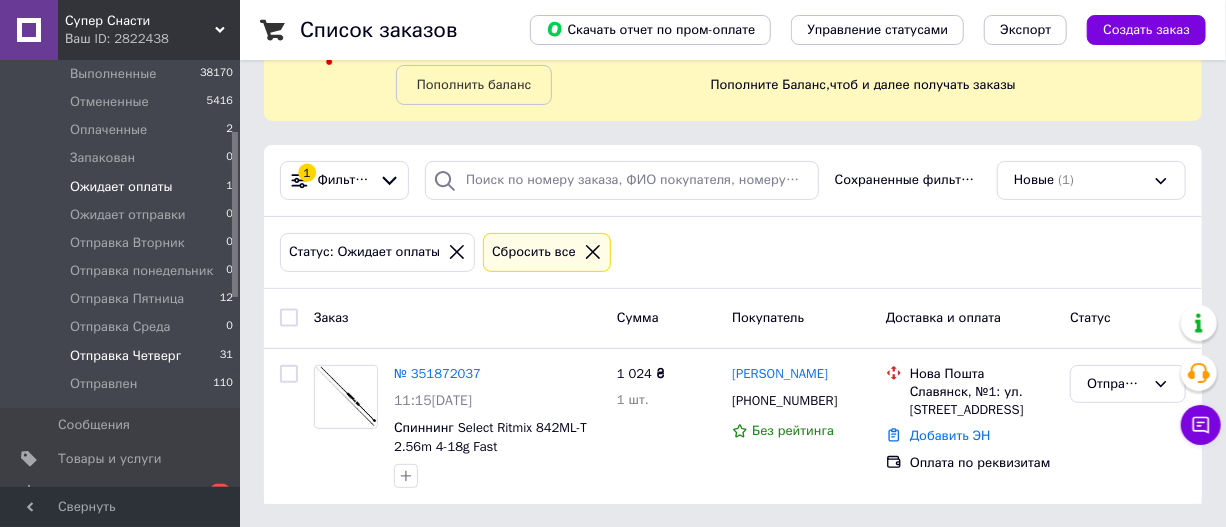 click on "Отправка Четверг" at bounding box center (125, 356) 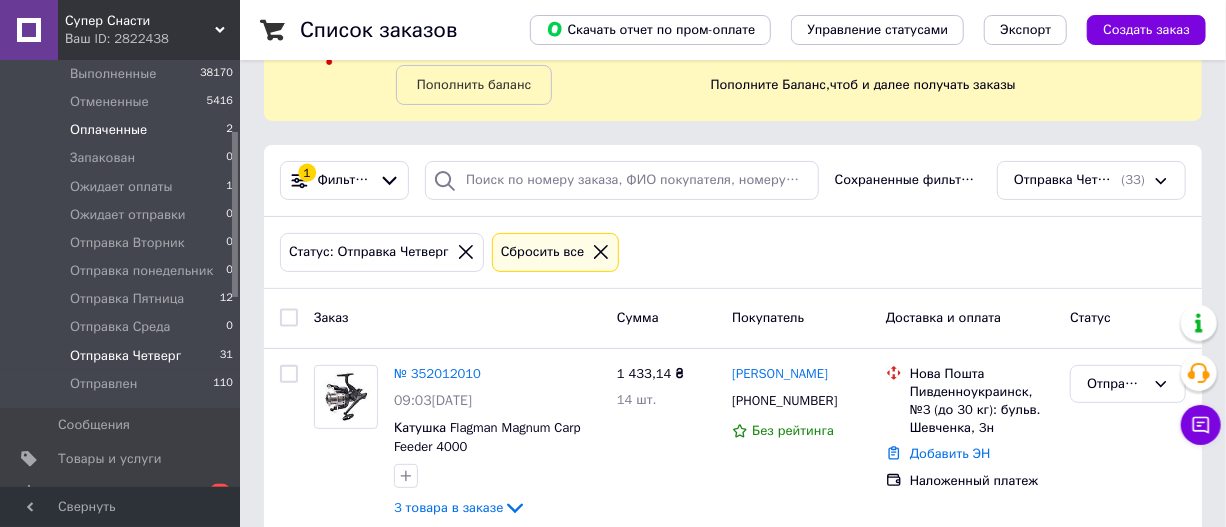 scroll, scrollTop: 0, scrollLeft: 0, axis: both 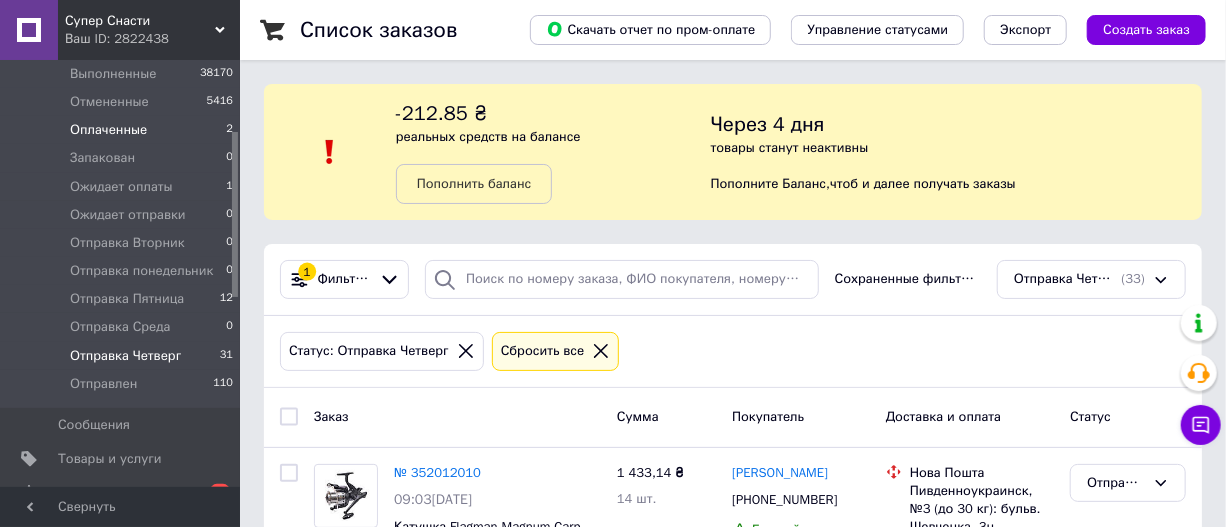 click on "Оплаченные" at bounding box center (108, 130) 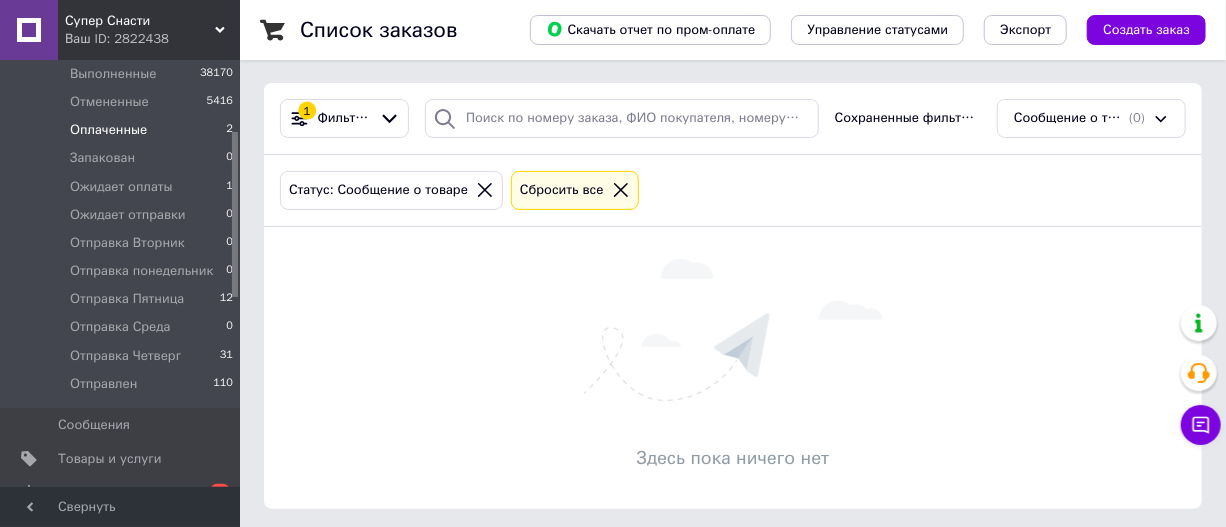 scroll, scrollTop: 165, scrollLeft: 0, axis: vertical 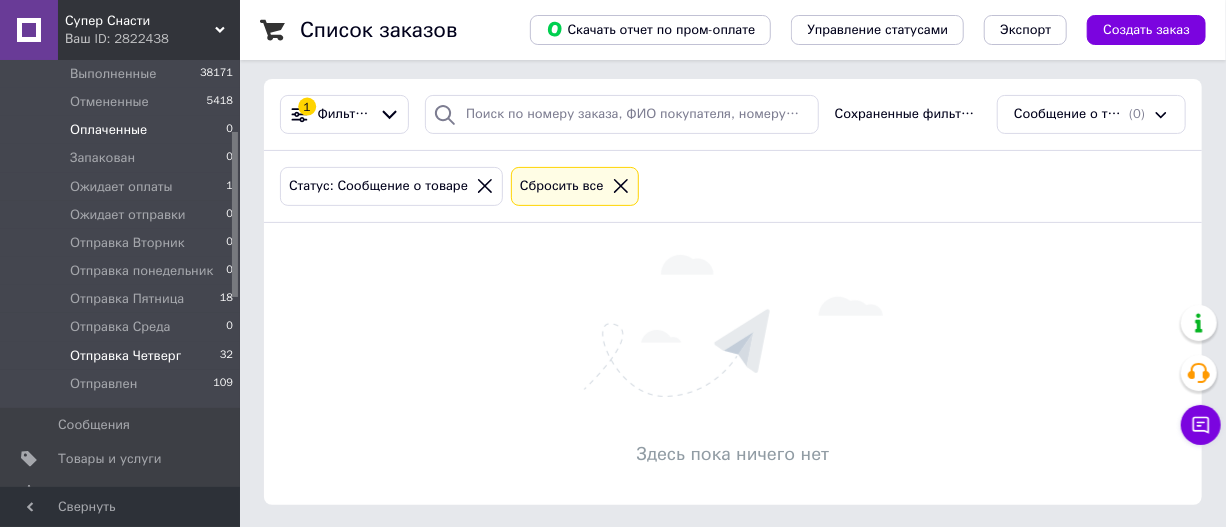 click on "Отправка Четверг" at bounding box center [125, 356] 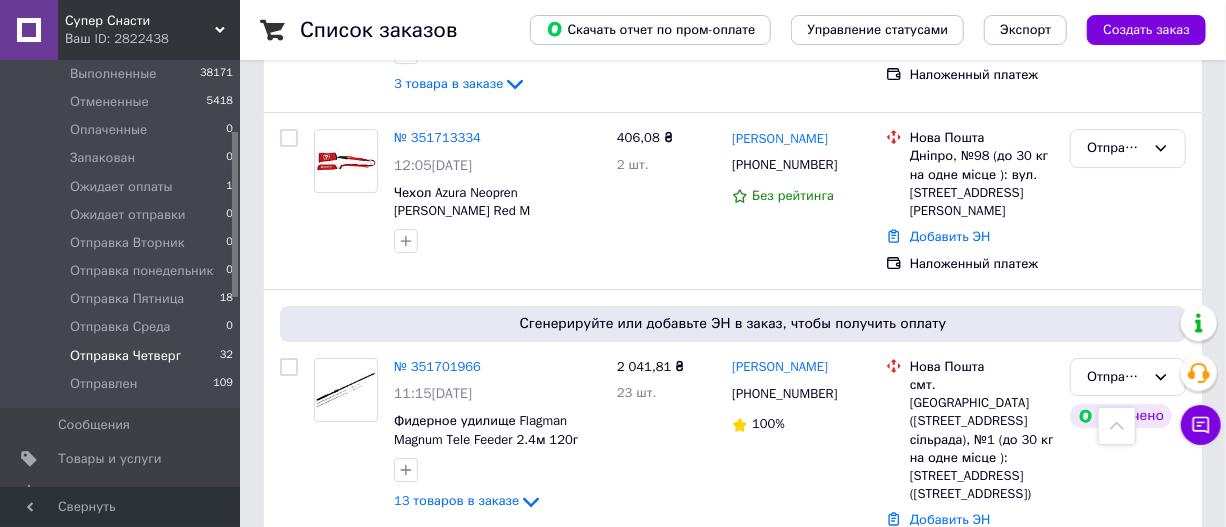 scroll, scrollTop: 6350, scrollLeft: 0, axis: vertical 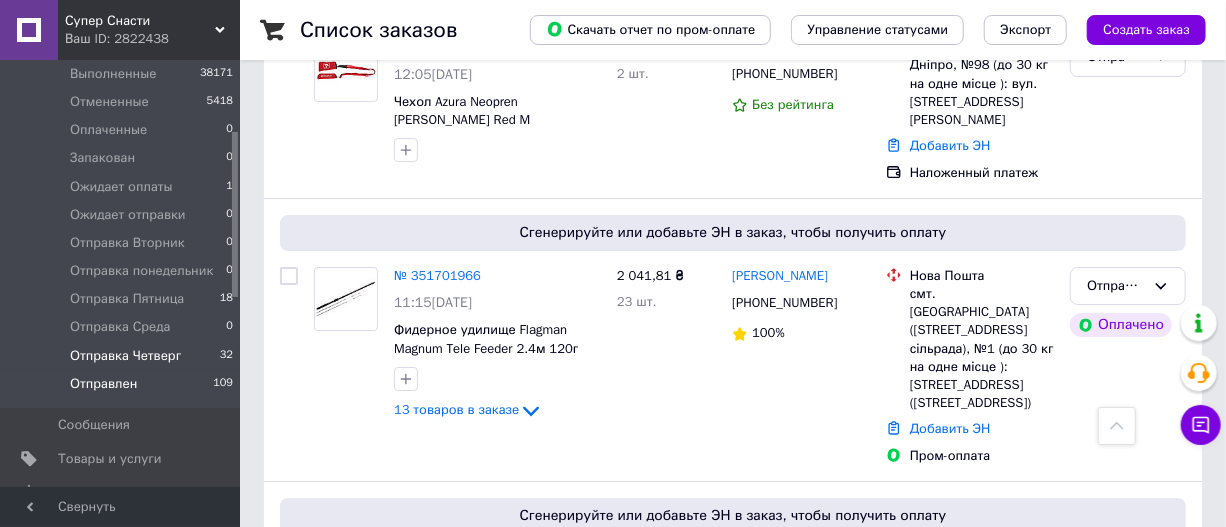 click on "Отправлен" at bounding box center (103, 384) 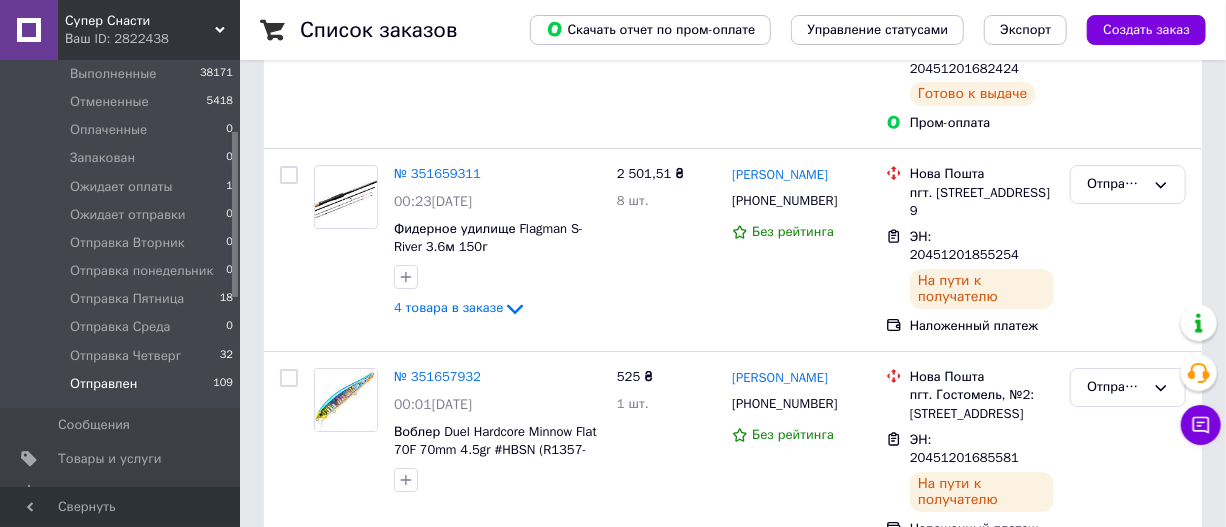 scroll, scrollTop: 0, scrollLeft: 0, axis: both 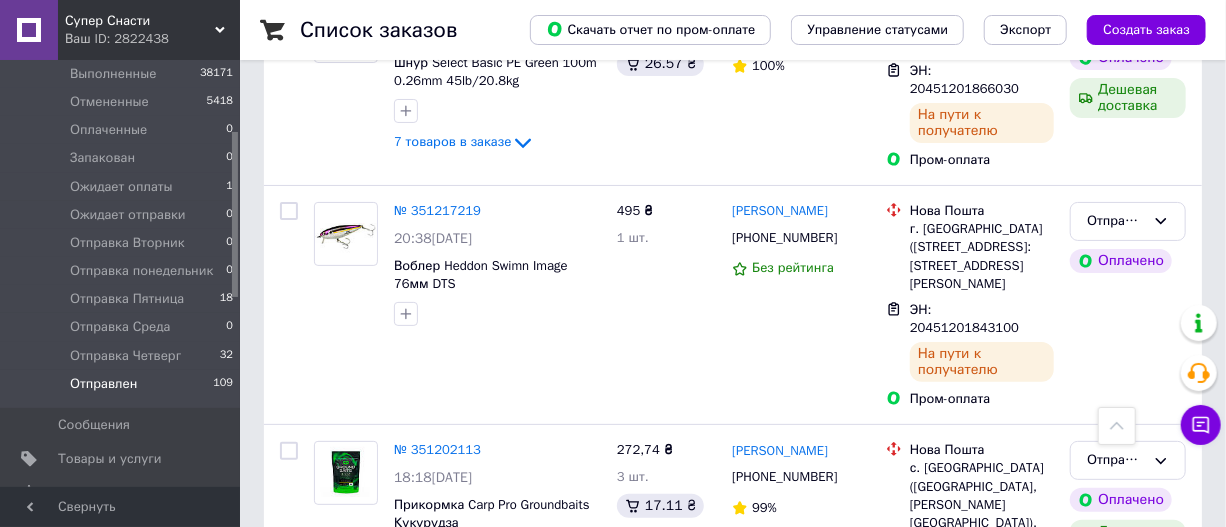 click on "2" at bounding box center (327, 2735) 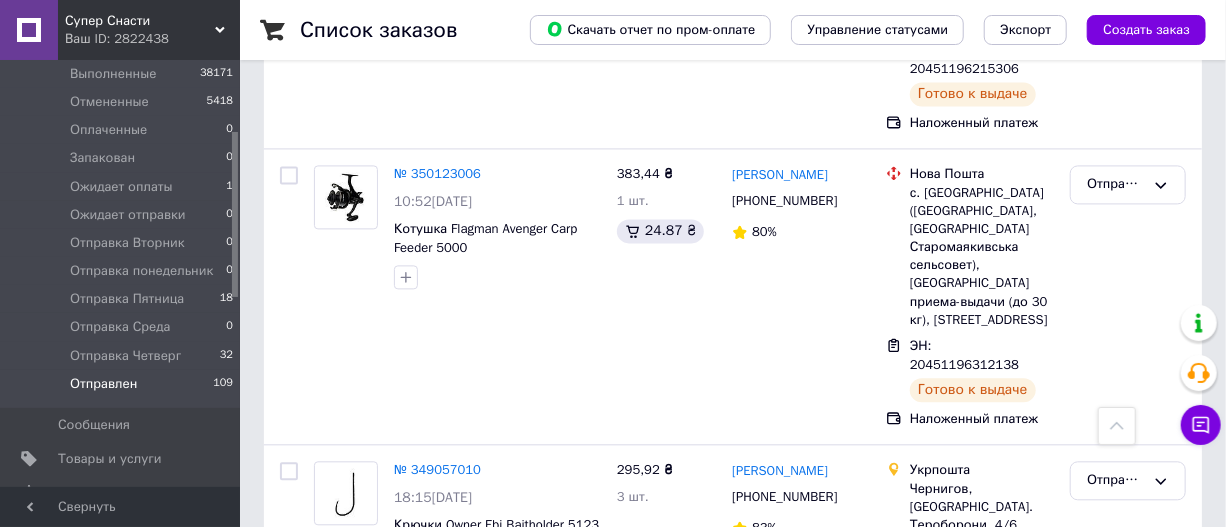 scroll, scrollTop: 1833, scrollLeft: 0, axis: vertical 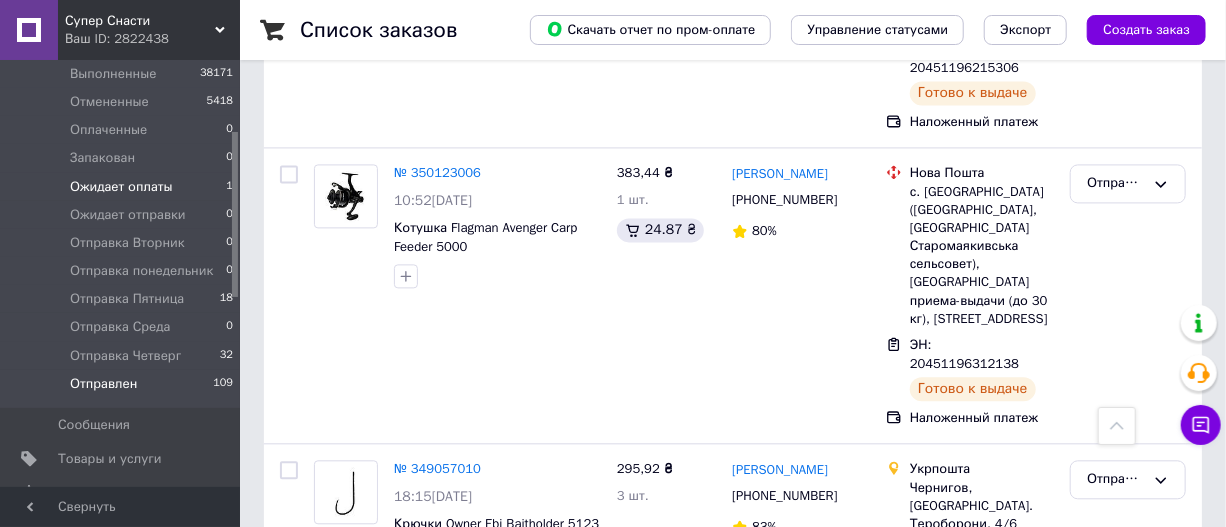 click on "Ожидает оплаты" at bounding box center (121, 187) 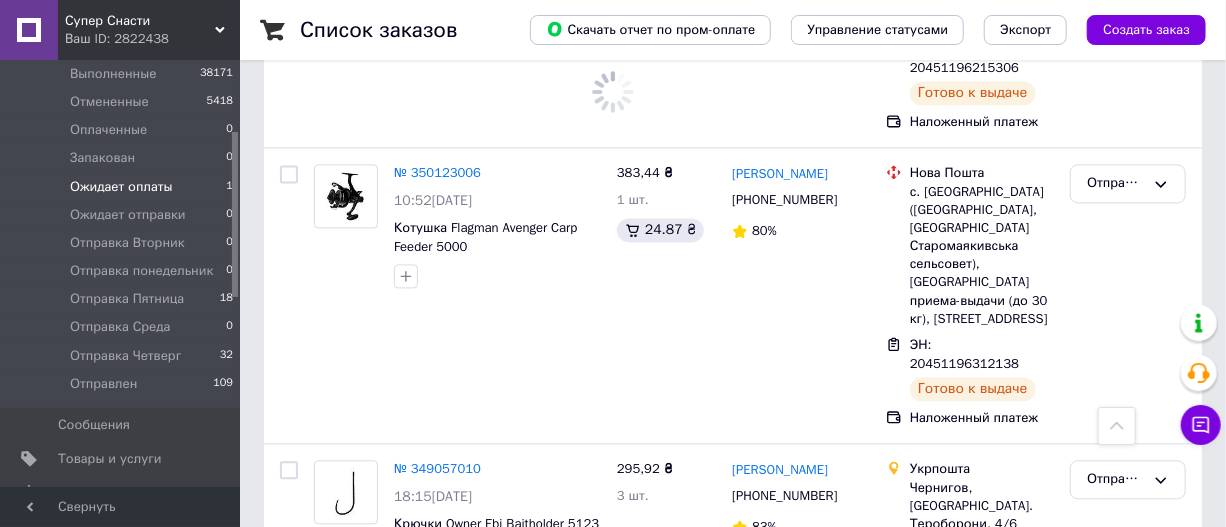 scroll, scrollTop: 0, scrollLeft: 0, axis: both 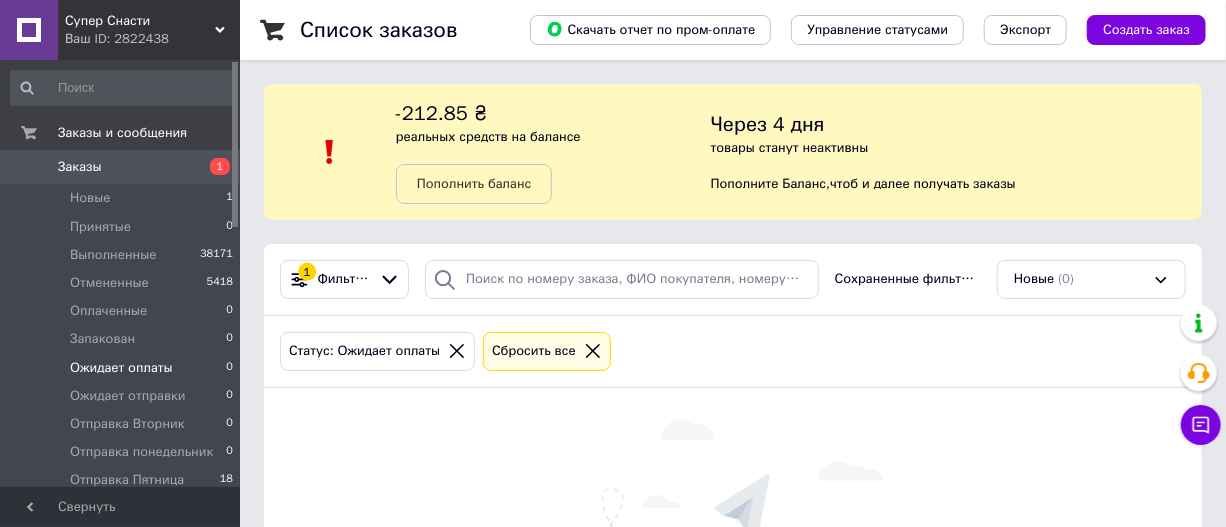 click on "Заказы" at bounding box center [80, 167] 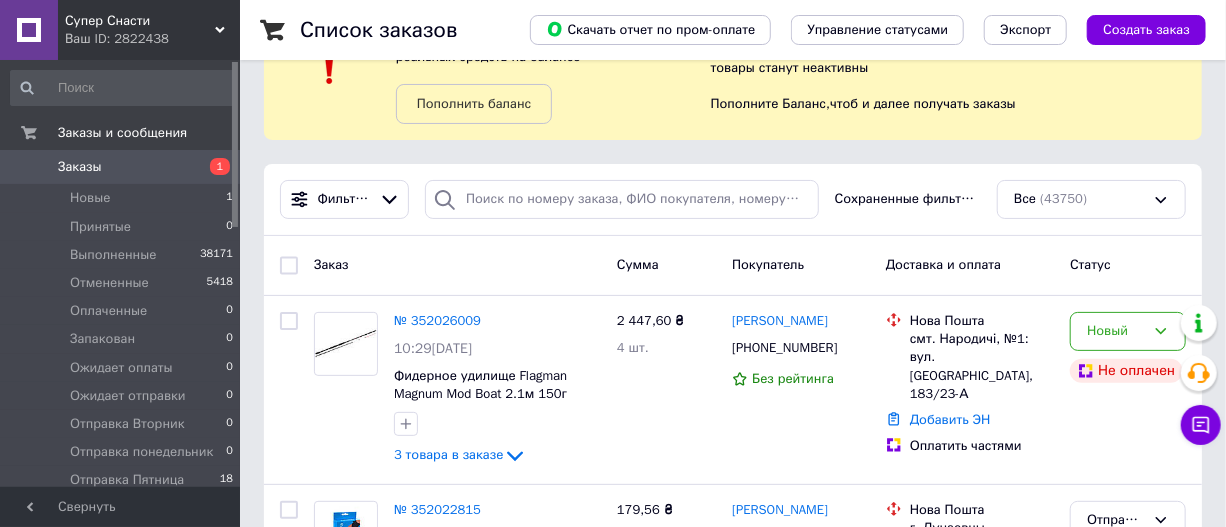 scroll, scrollTop: 90, scrollLeft: 0, axis: vertical 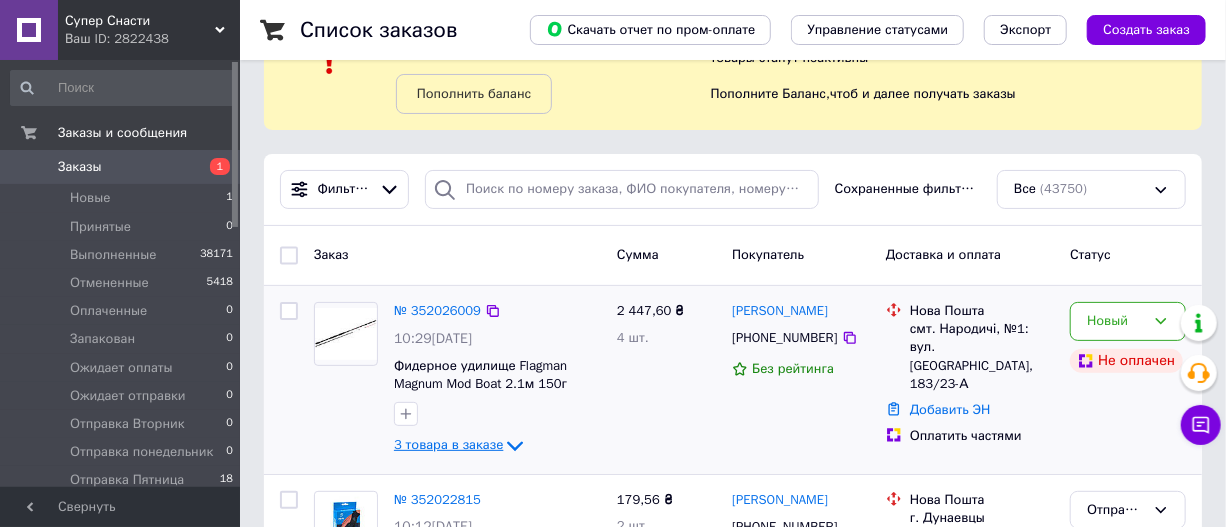 click 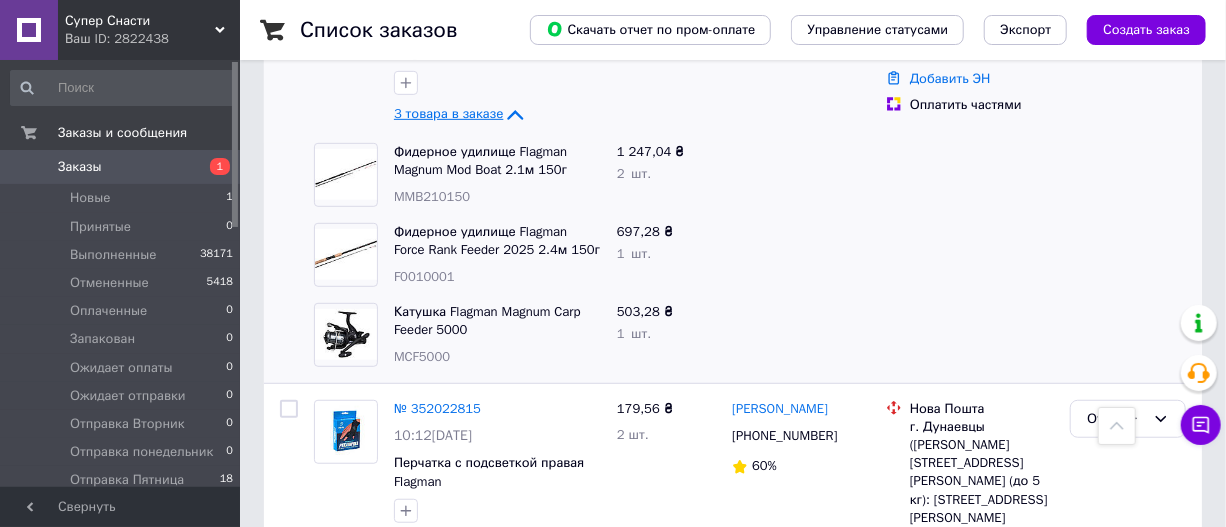scroll, scrollTop: 545, scrollLeft: 0, axis: vertical 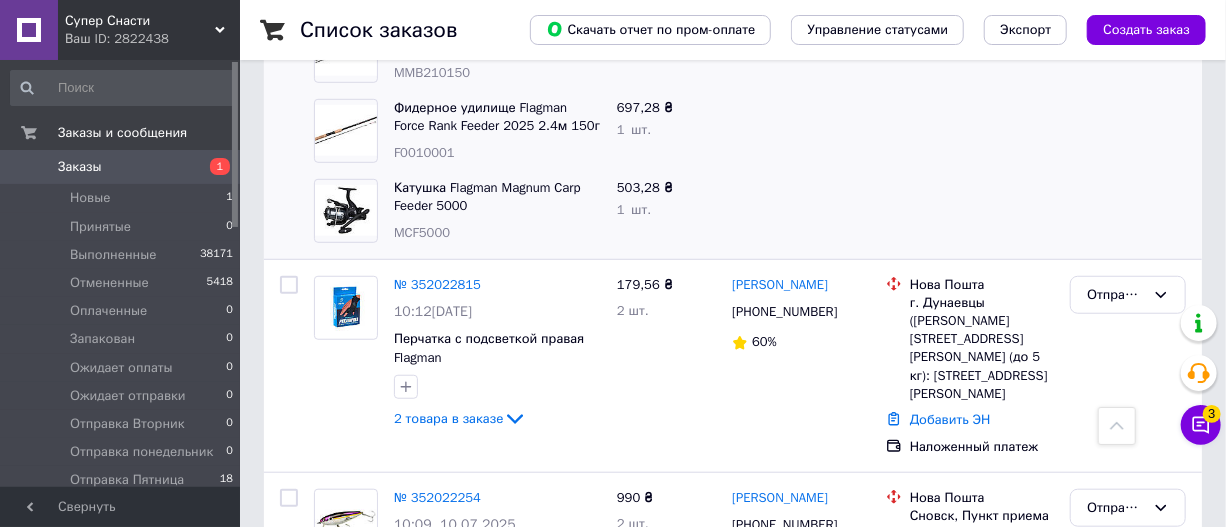 click on "Заказы" at bounding box center (80, 167) 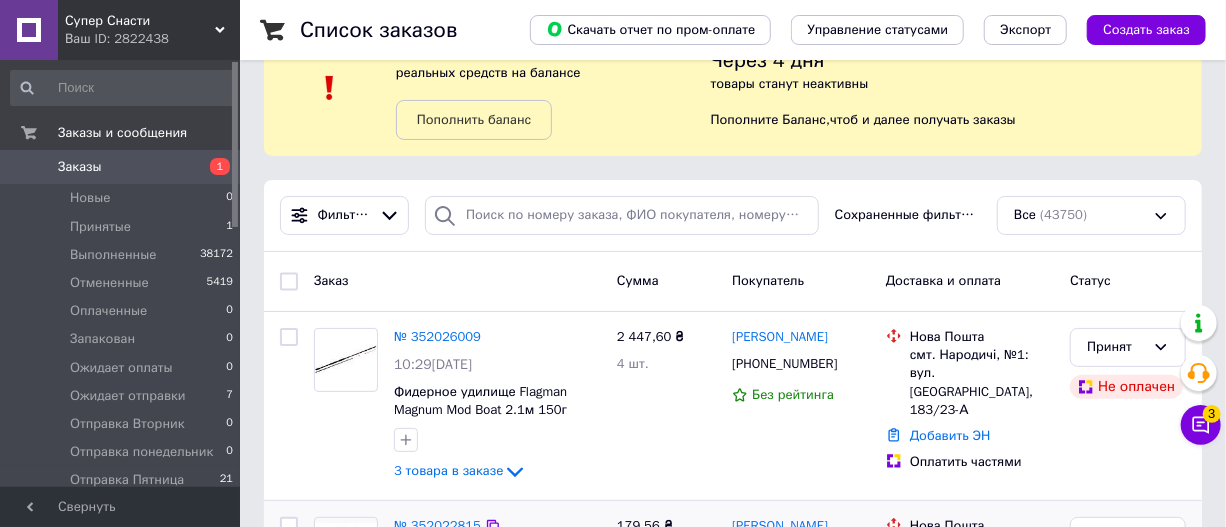 scroll, scrollTop: 181, scrollLeft: 0, axis: vertical 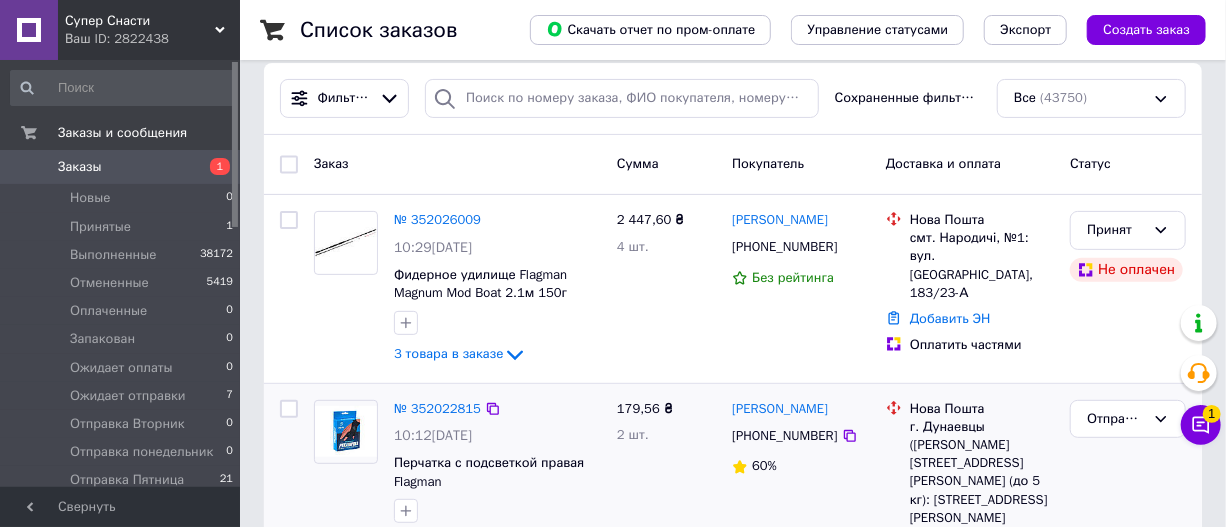 drag, startPoint x: 124, startPoint y: 246, endPoint x: 330, endPoint y: 516, distance: 339.61154 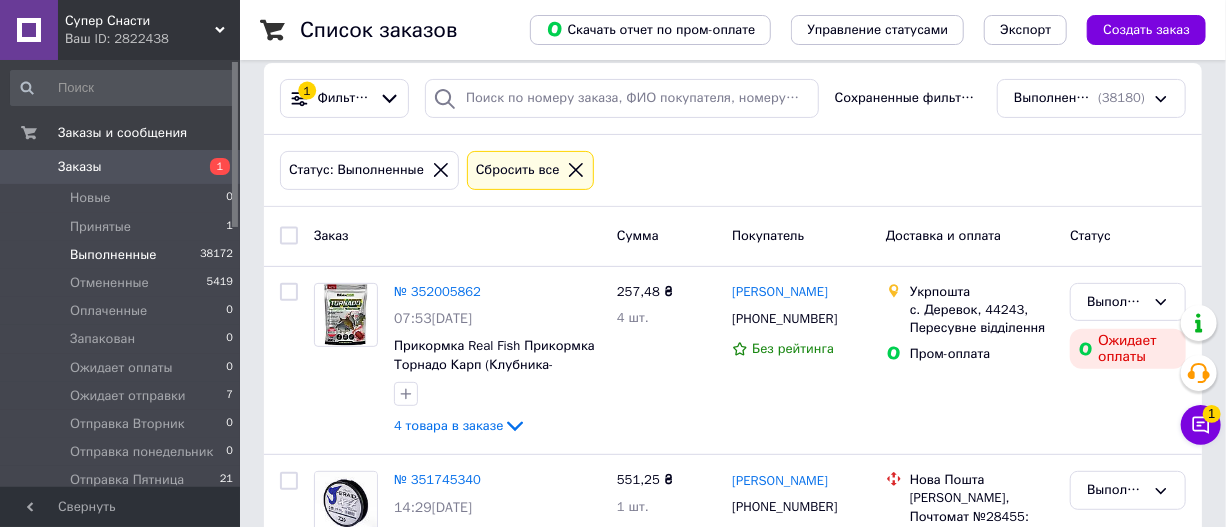 scroll, scrollTop: 0, scrollLeft: 0, axis: both 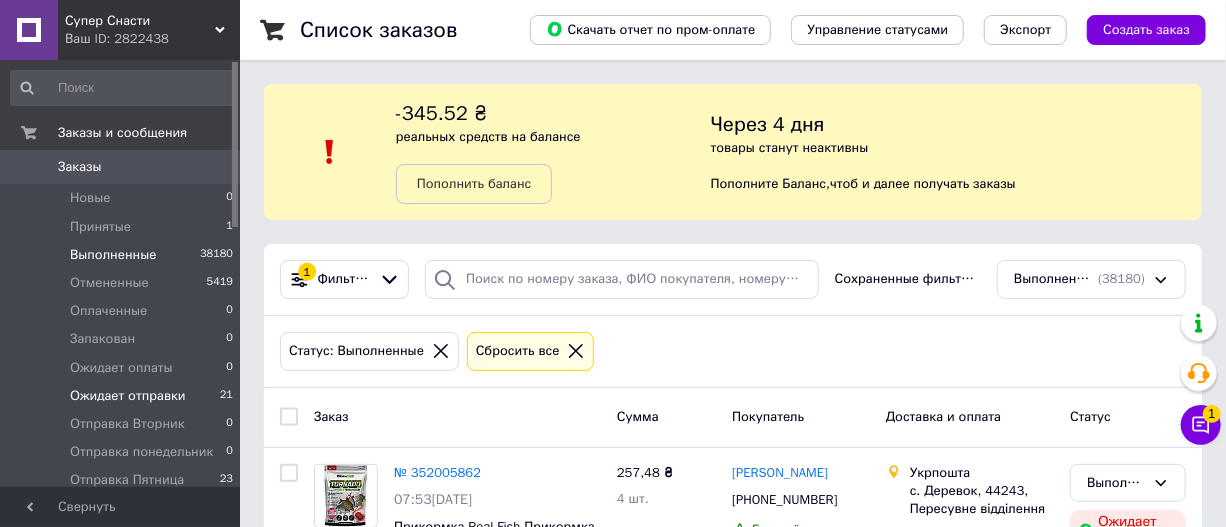 click on "Ожидает отправки" at bounding box center [128, 396] 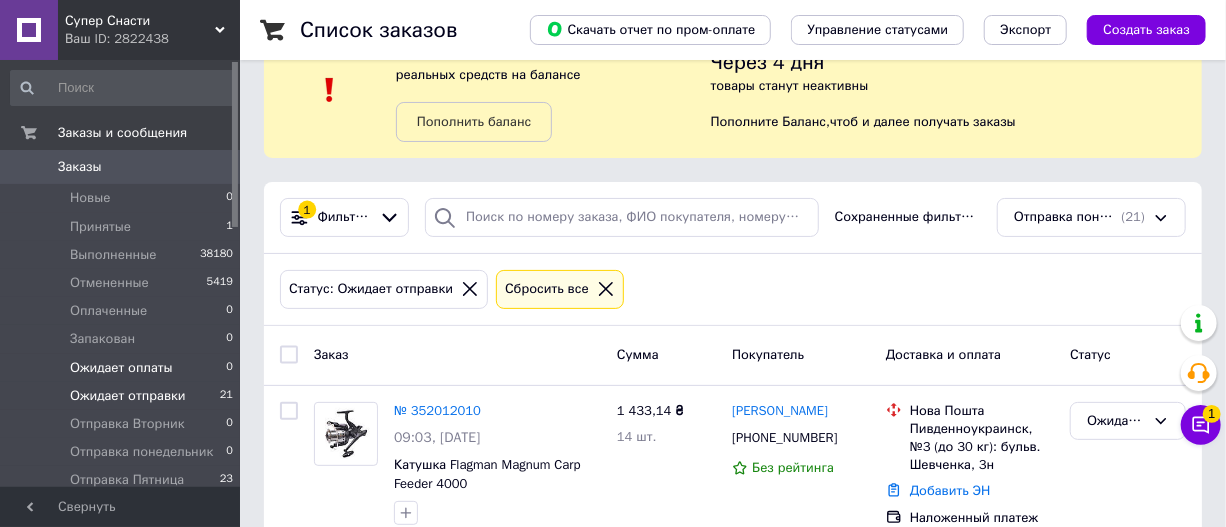 scroll, scrollTop: 181, scrollLeft: 0, axis: vertical 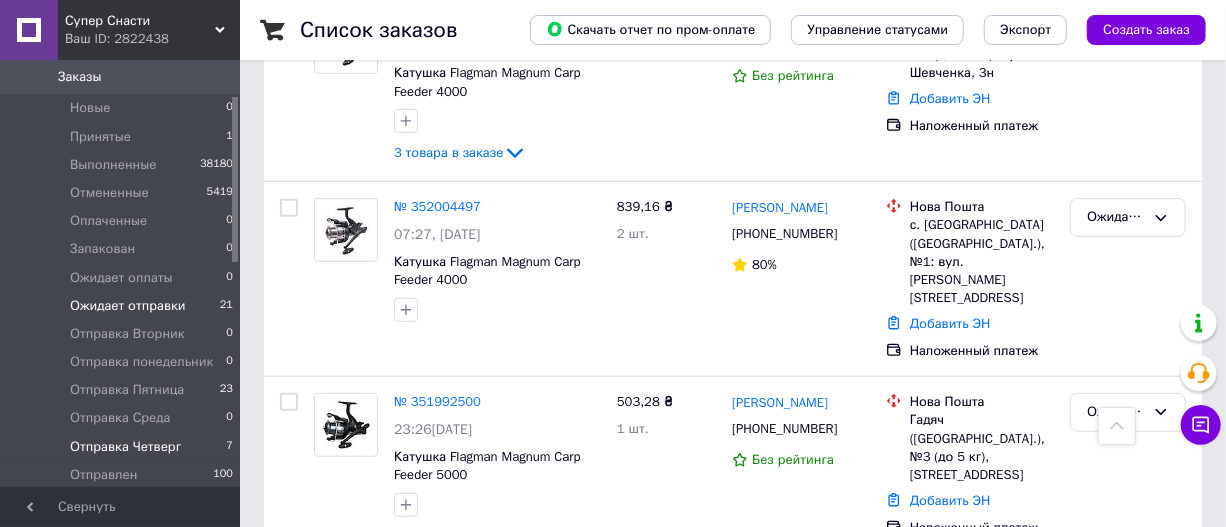 click on "Отправка Четверг" at bounding box center [125, 447] 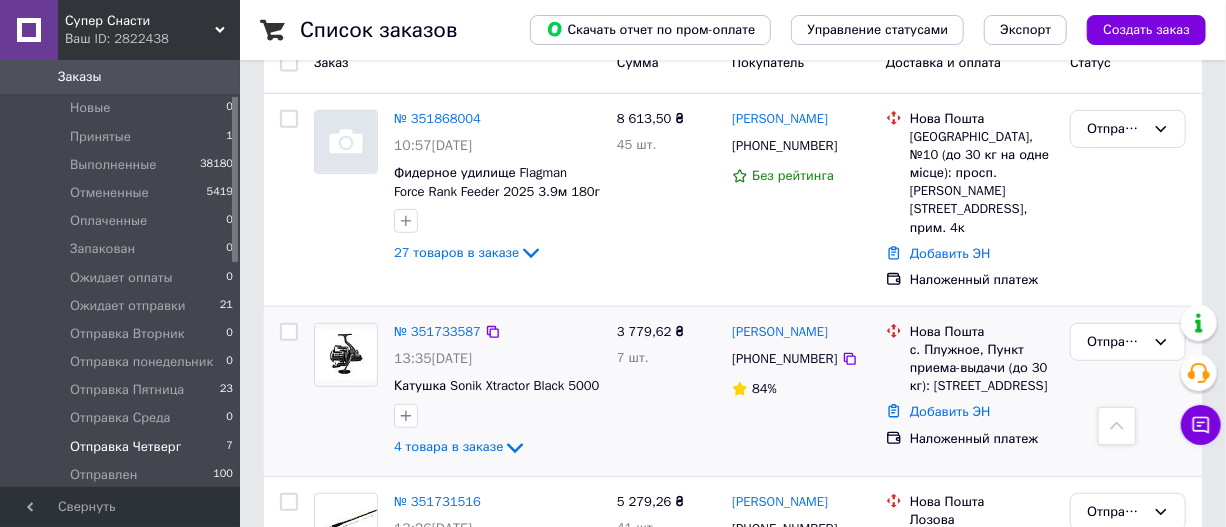 scroll, scrollTop: 363, scrollLeft: 0, axis: vertical 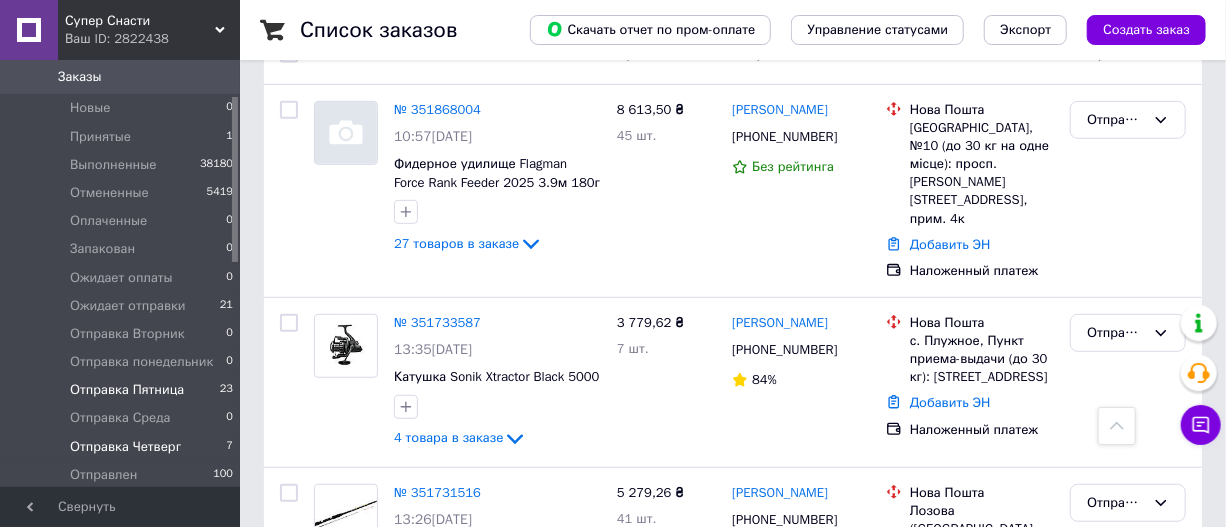 click on "Отправка Пятница" at bounding box center [127, 390] 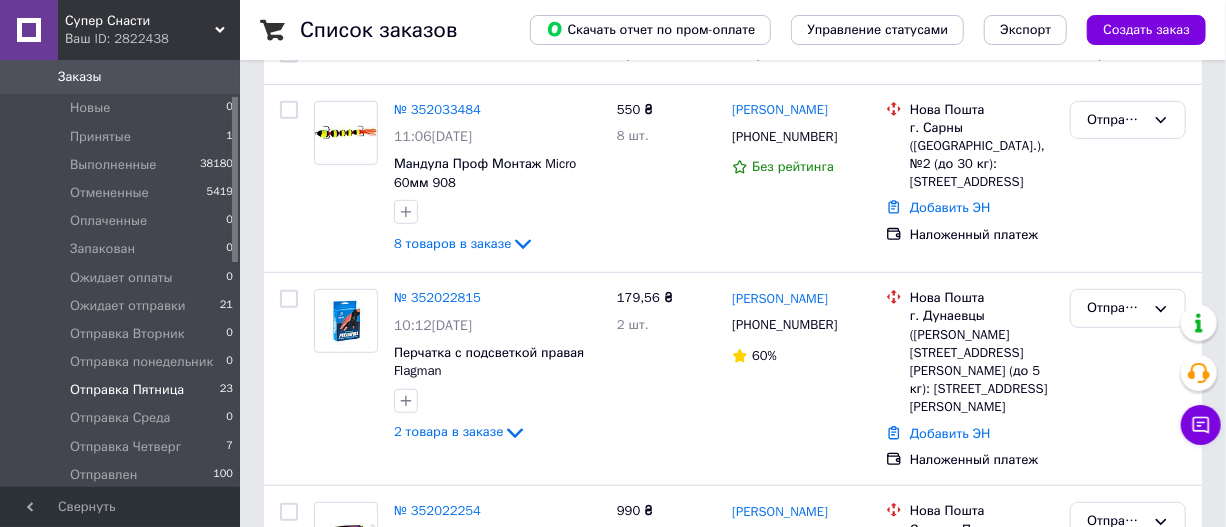 scroll, scrollTop: 0, scrollLeft: 0, axis: both 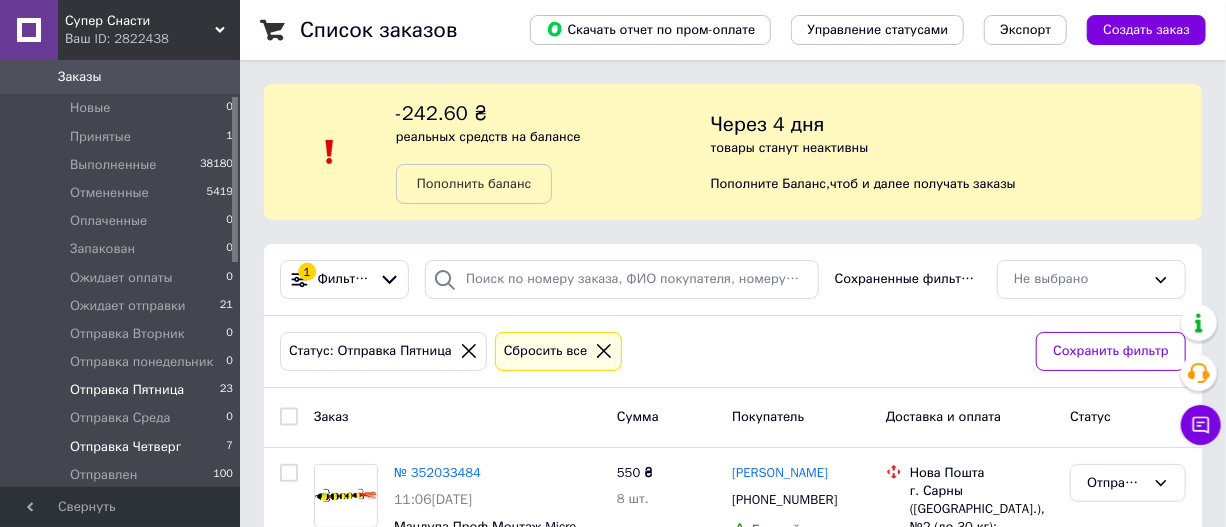 click on "Отправка Четверг" at bounding box center [125, 447] 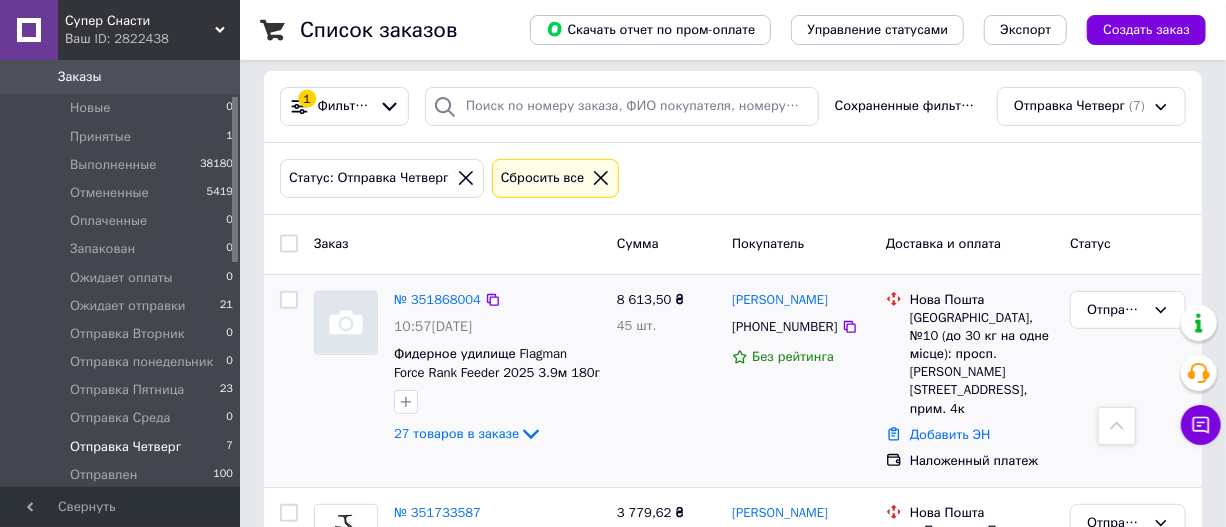 scroll, scrollTop: 172, scrollLeft: 0, axis: vertical 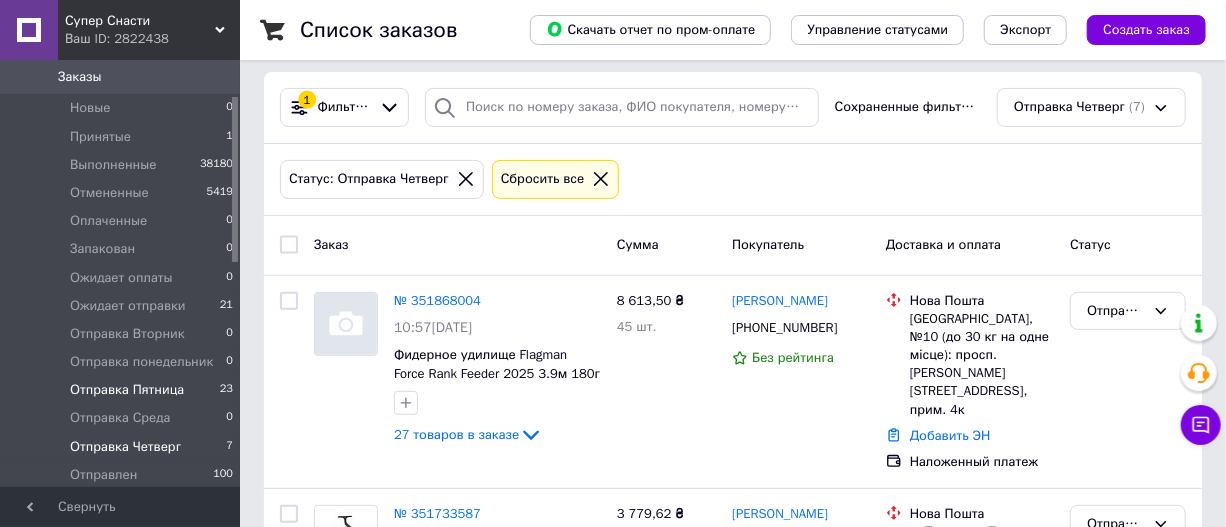 click on "Отправка Пятница" at bounding box center [127, 390] 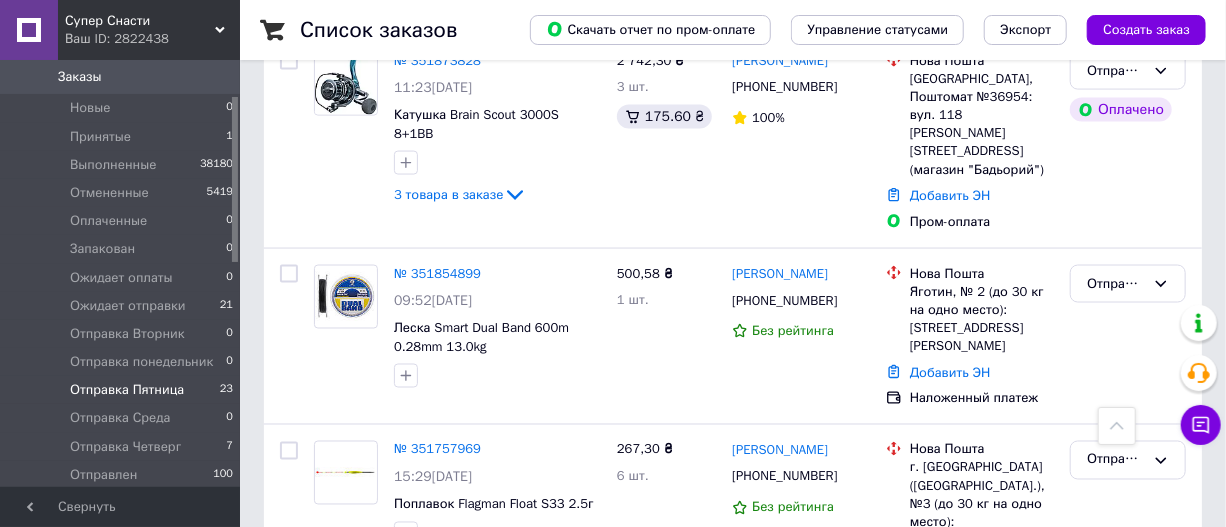 scroll, scrollTop: 4704, scrollLeft: 0, axis: vertical 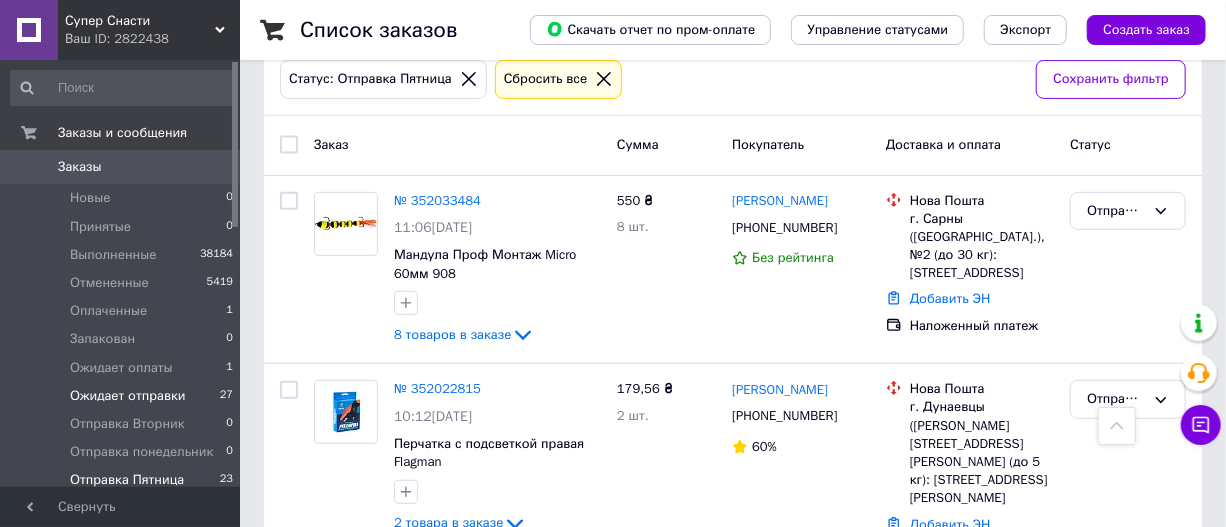 click on "Ожидает отправки" at bounding box center (128, 396) 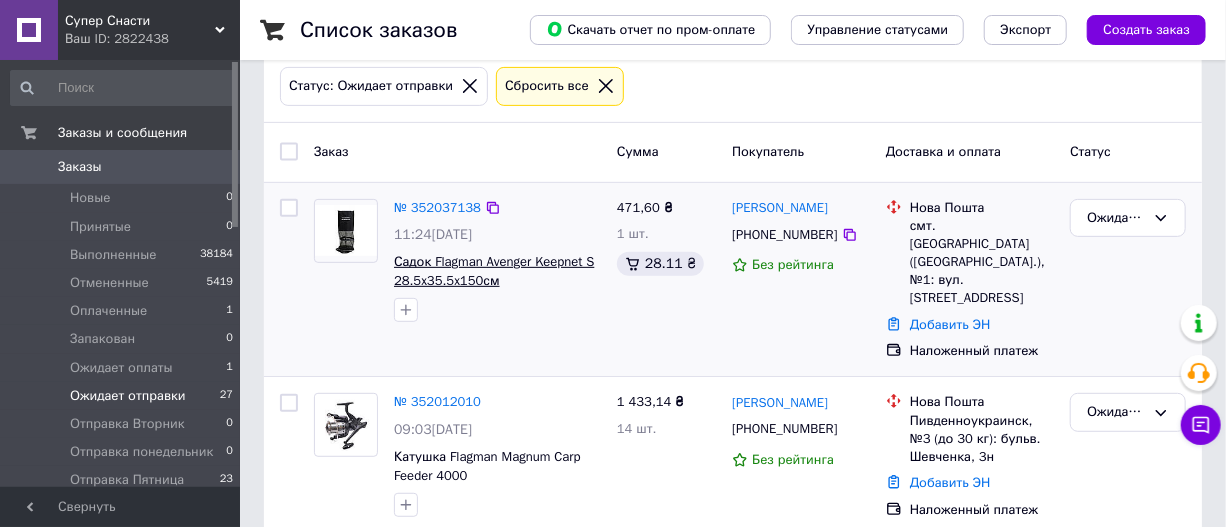 scroll, scrollTop: 272, scrollLeft: 0, axis: vertical 